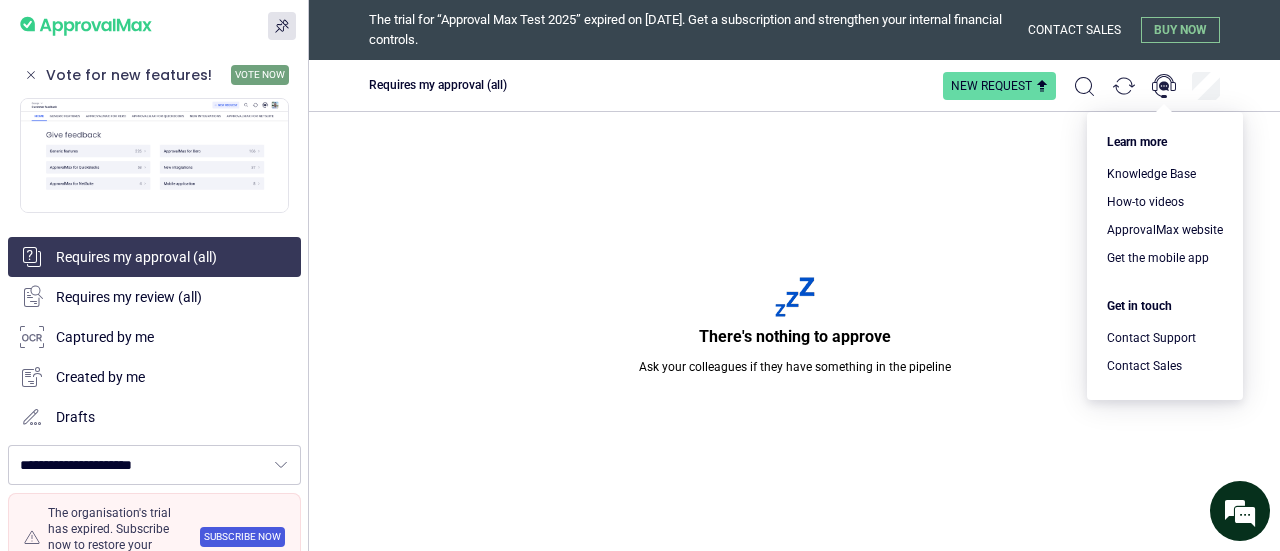scroll, scrollTop: 0, scrollLeft: 0, axis: both 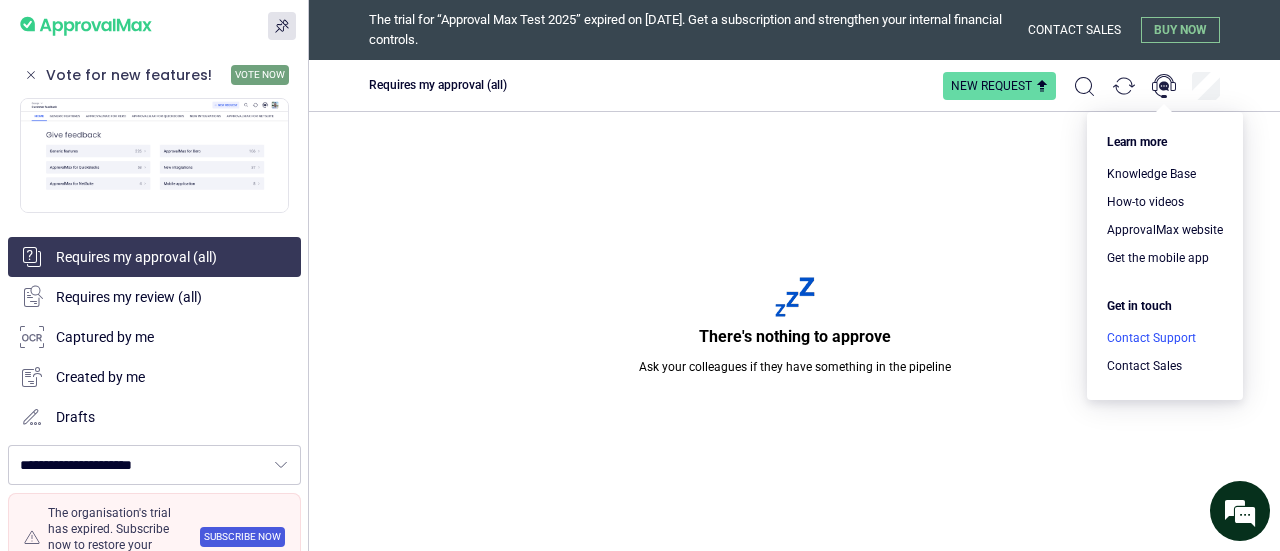 click at bounding box center (1165, 338) 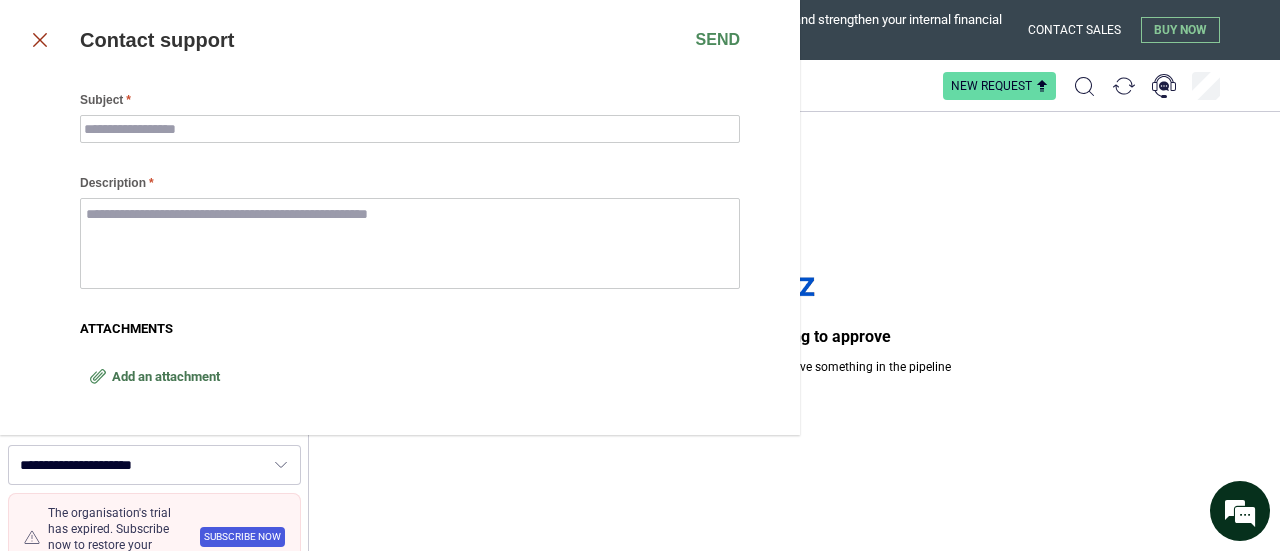 click 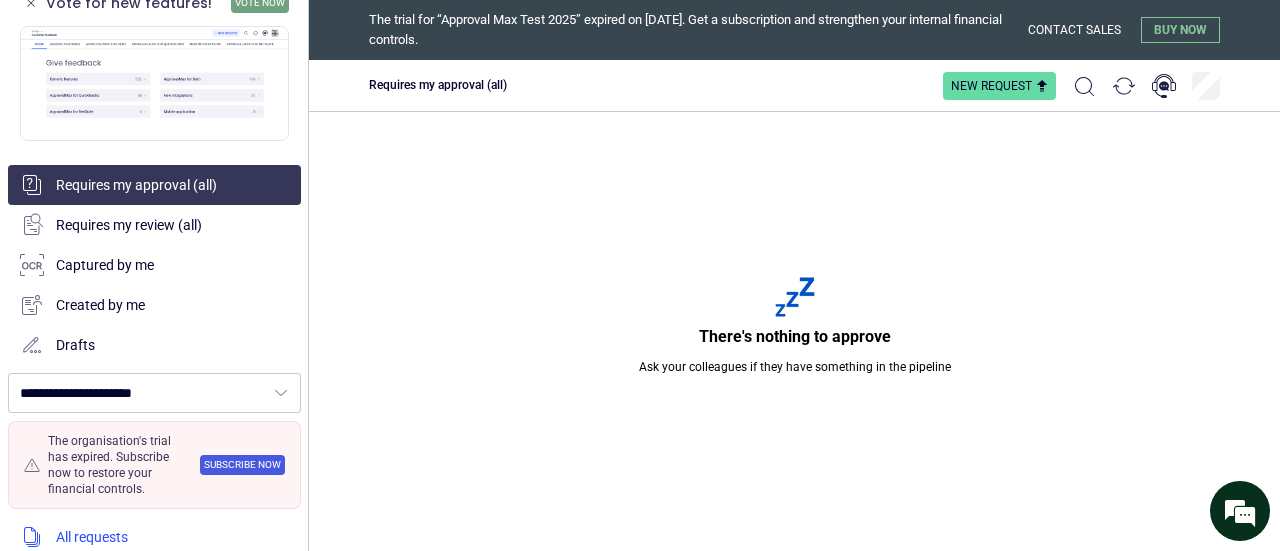 scroll, scrollTop: 100, scrollLeft: 0, axis: vertical 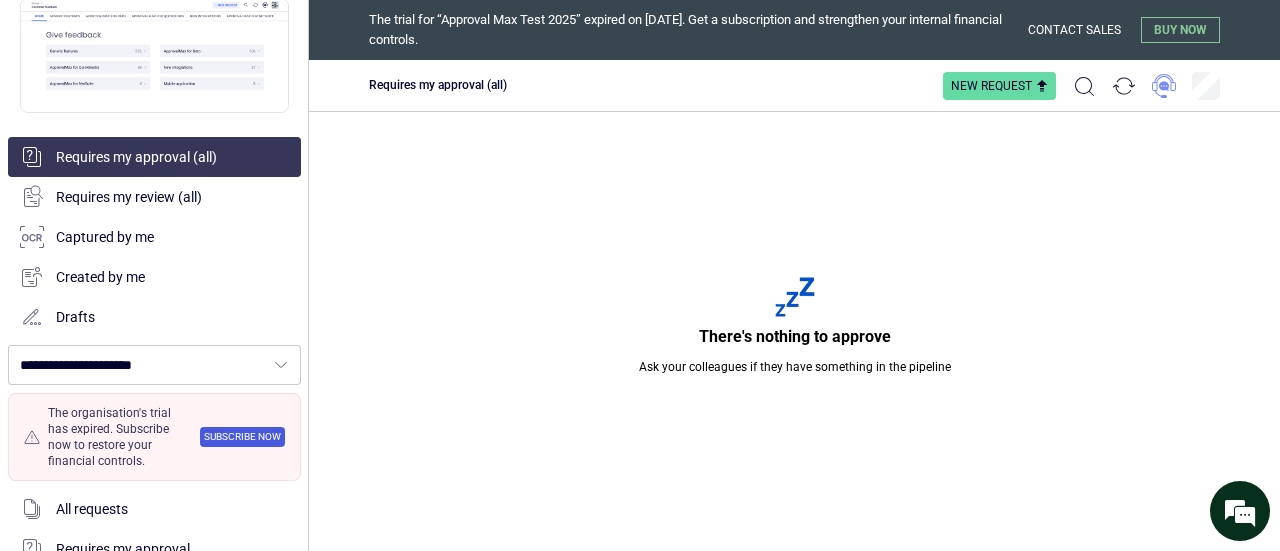 click 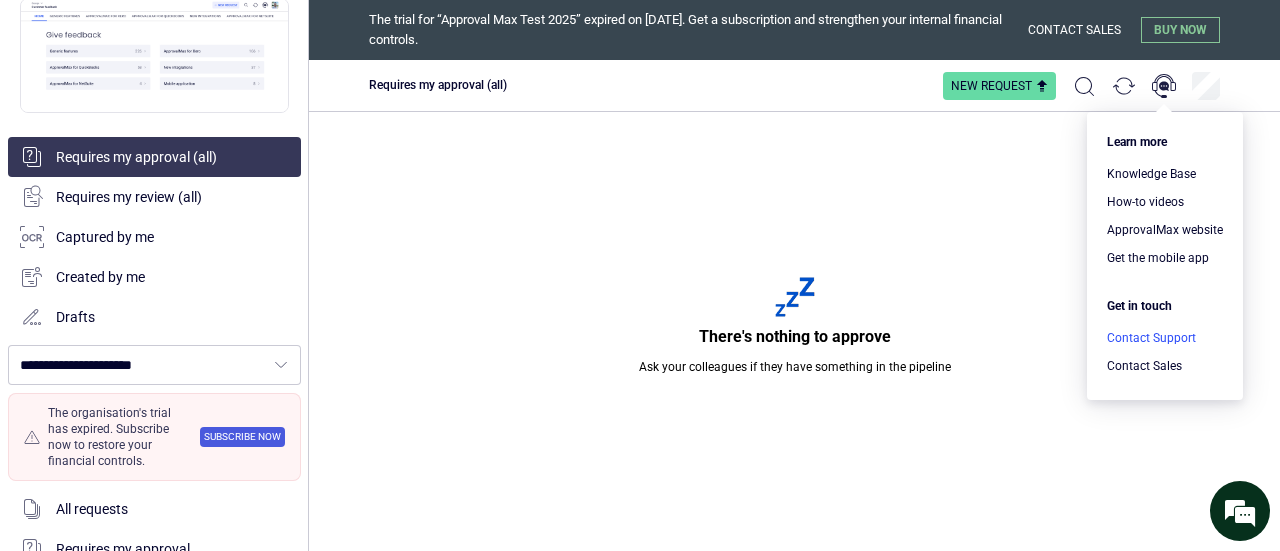 click at bounding box center [1165, 338] 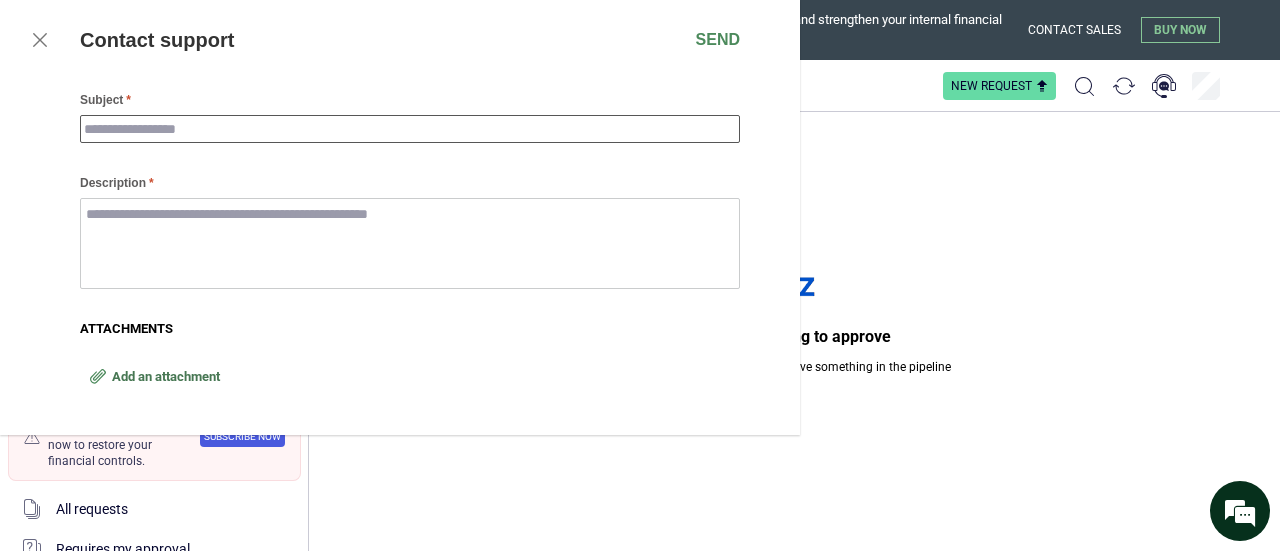 click on "Subject" at bounding box center [410, 129] 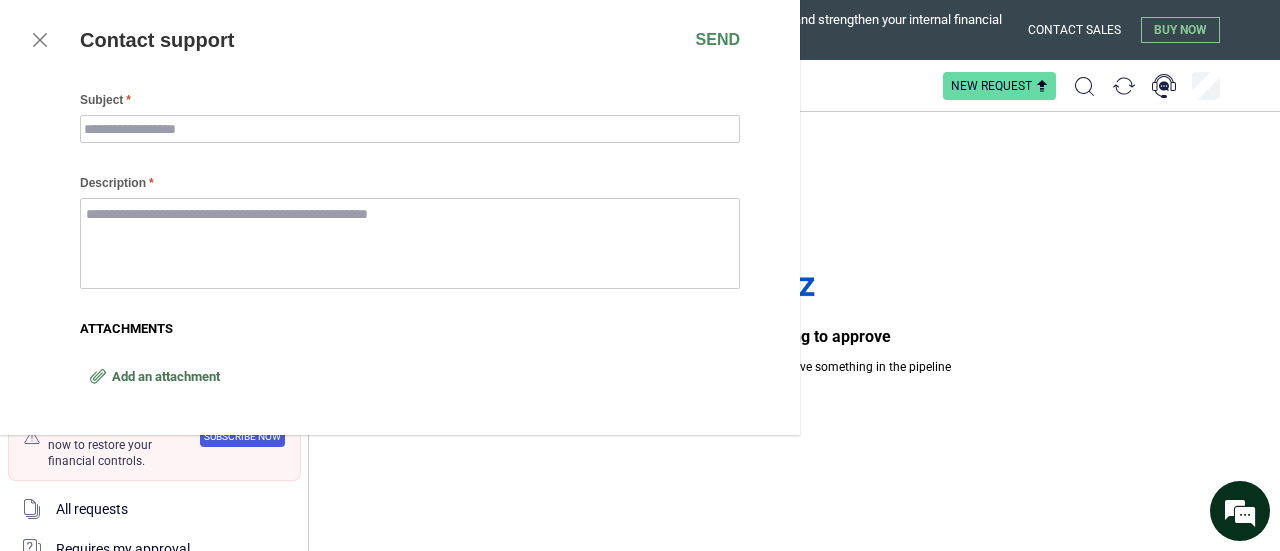 drag, startPoint x: 1117, startPoint y: 211, endPoint x: 1103, endPoint y: 202, distance: 16.643316 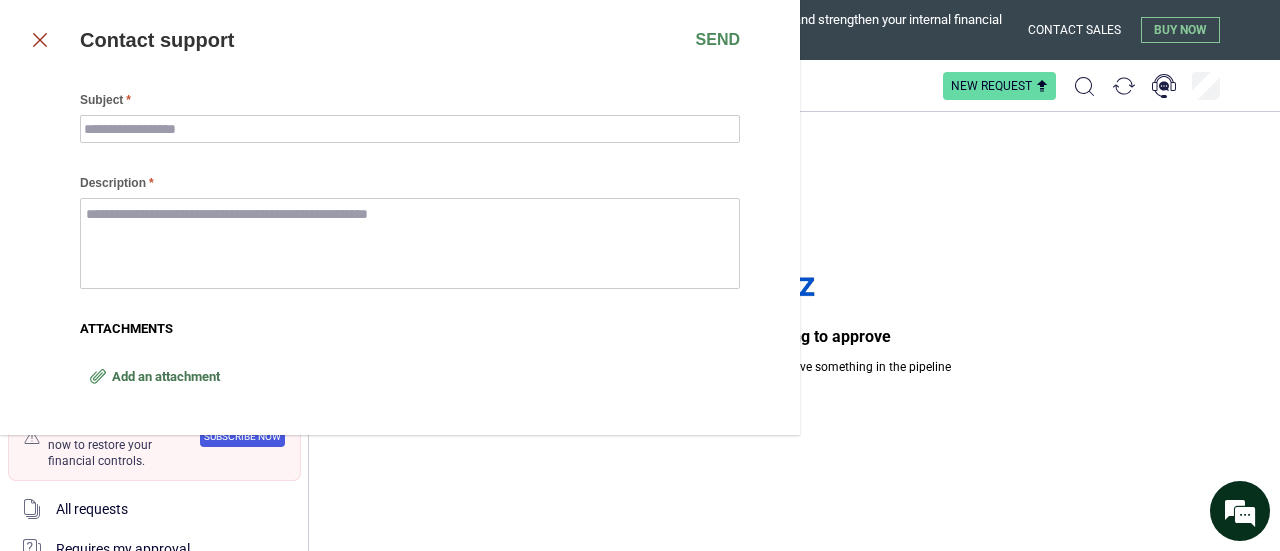 click 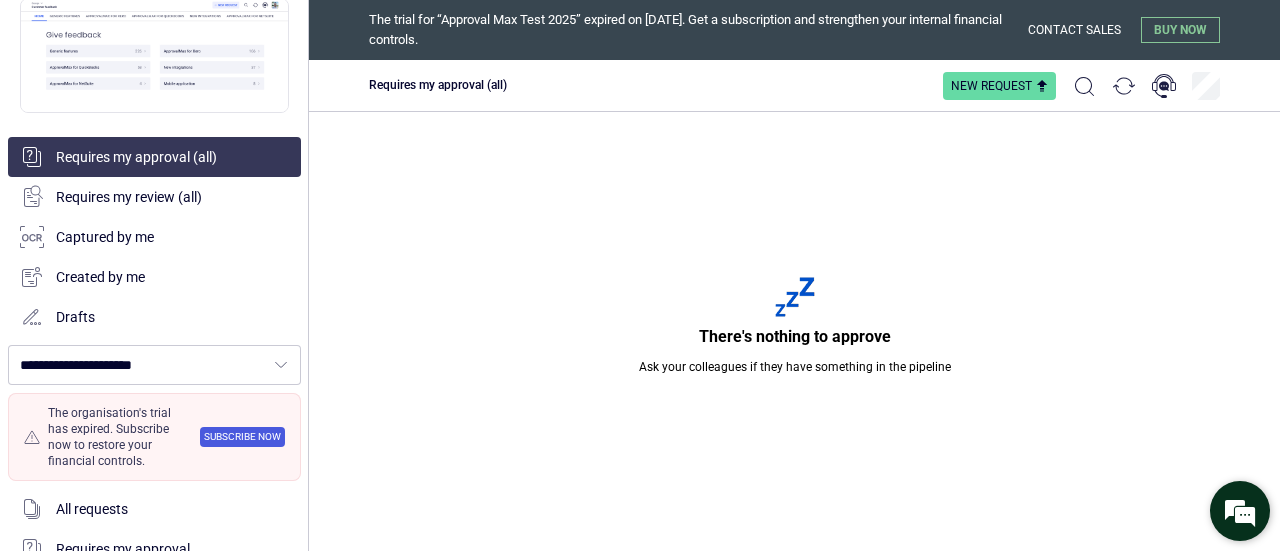 click at bounding box center [1240, 511] 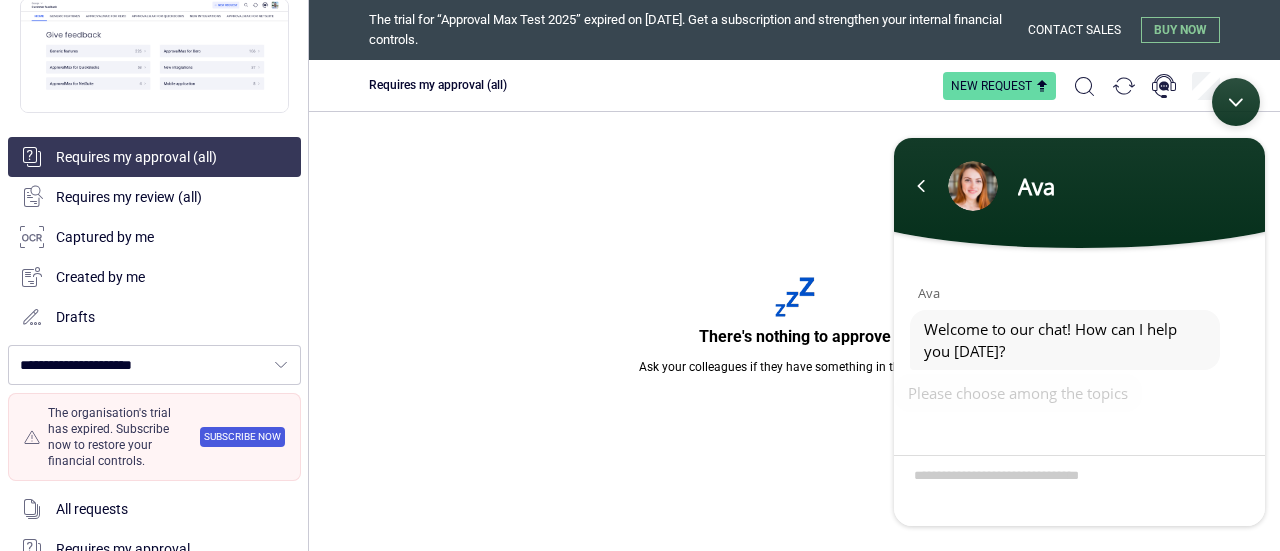 scroll, scrollTop: 150, scrollLeft: 0, axis: vertical 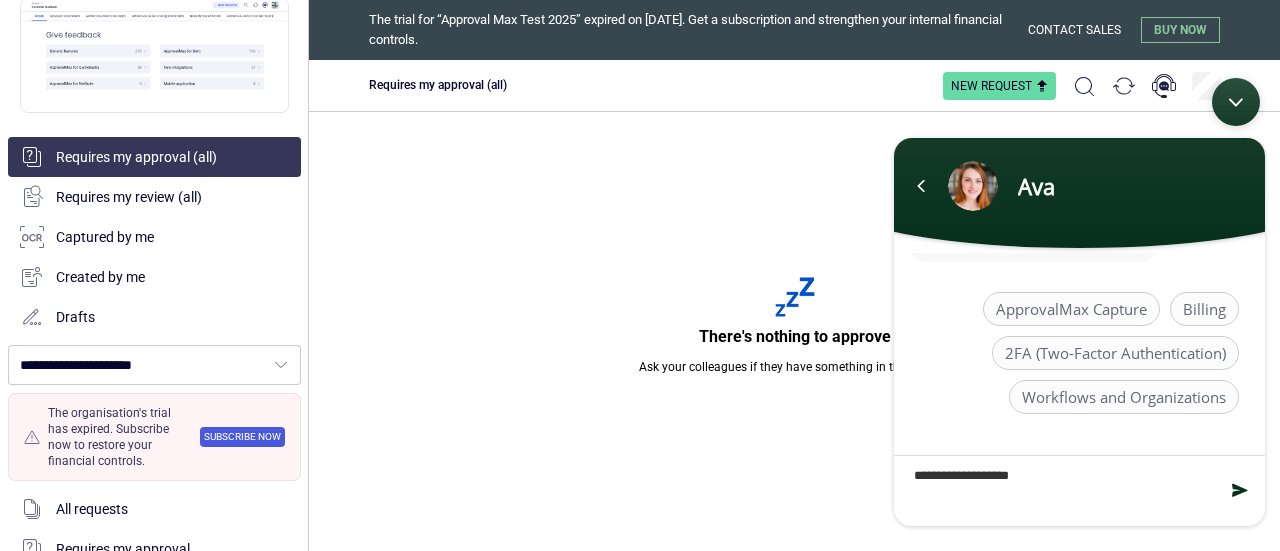 click on "**********" at bounding box center (1079, 489) 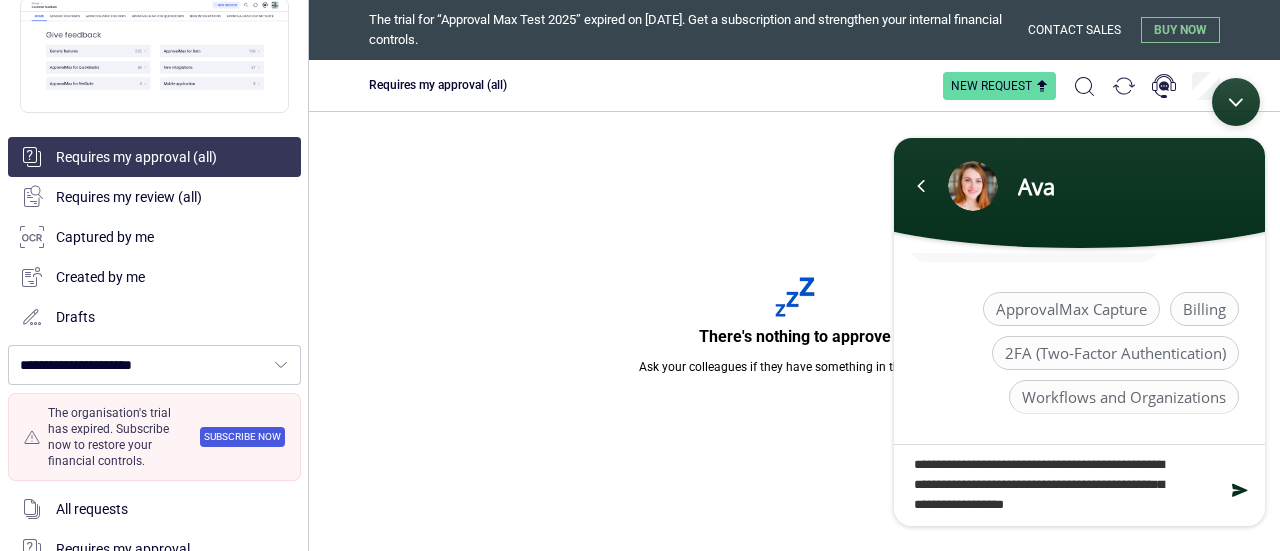 scroll, scrollTop: 0, scrollLeft: 0, axis: both 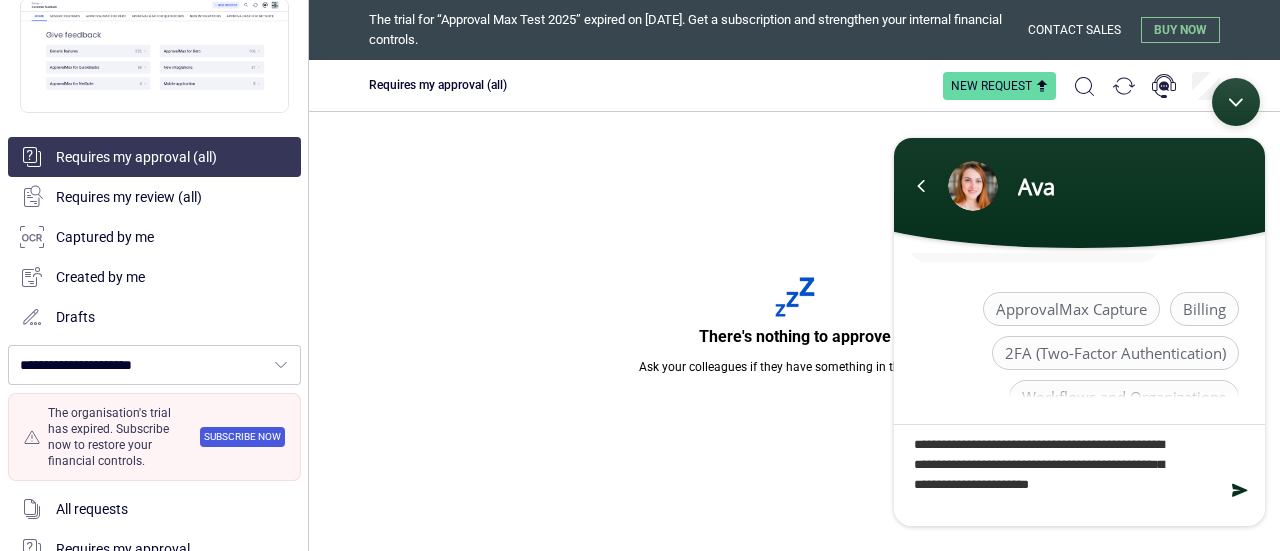 click on "**********" at bounding box center [1079, 474] 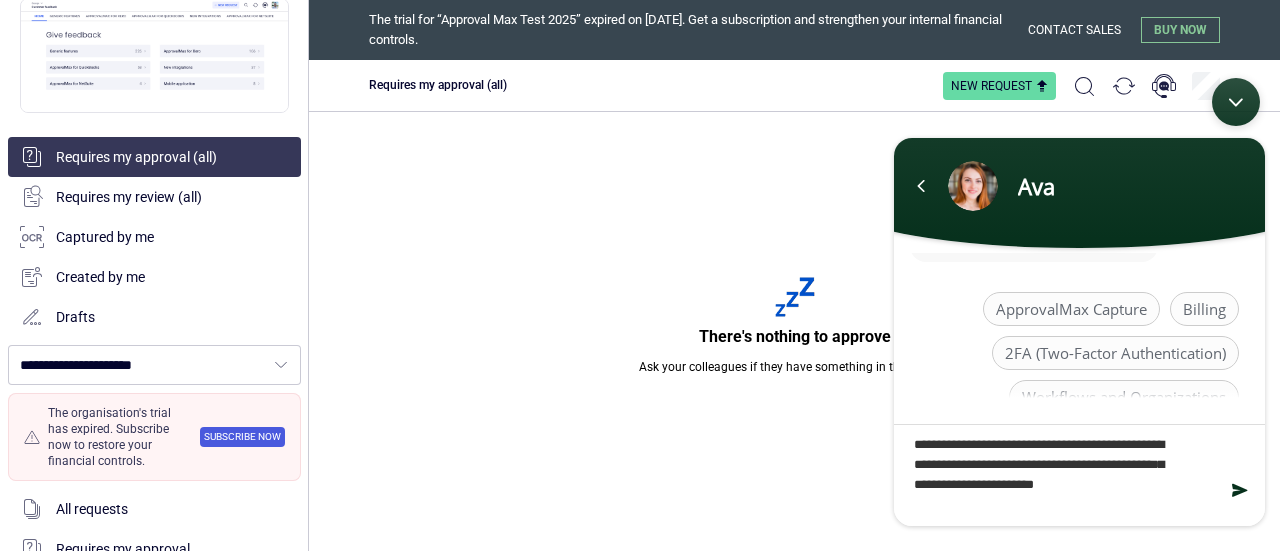 click on "**********" at bounding box center [1079, 474] 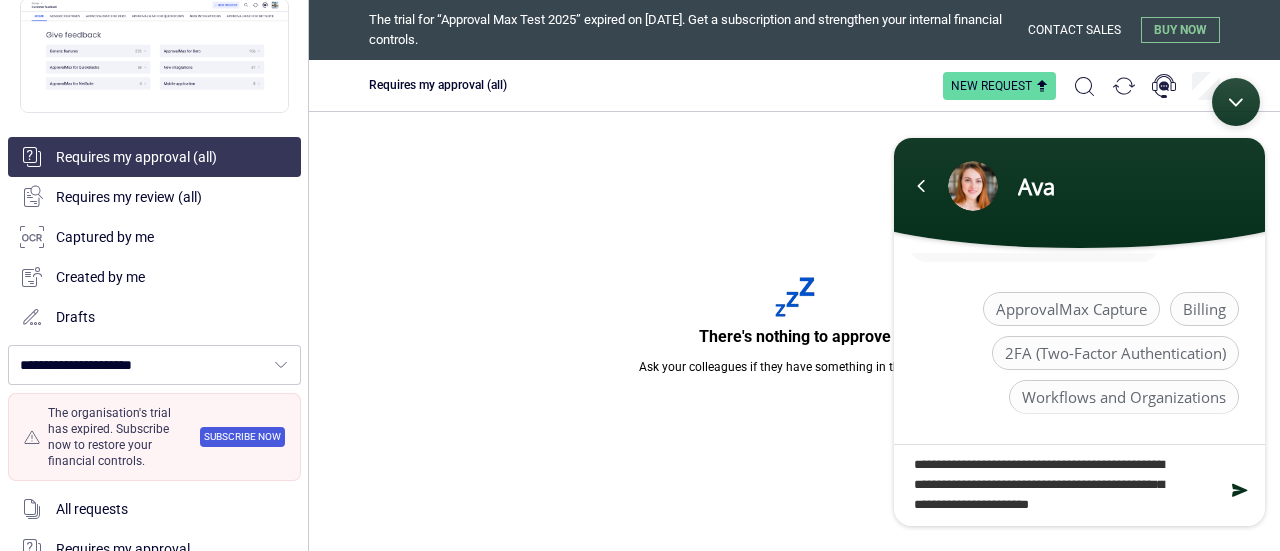 drag, startPoint x: 1166, startPoint y: 484, endPoint x: 1132, endPoint y: 480, distance: 34.234486 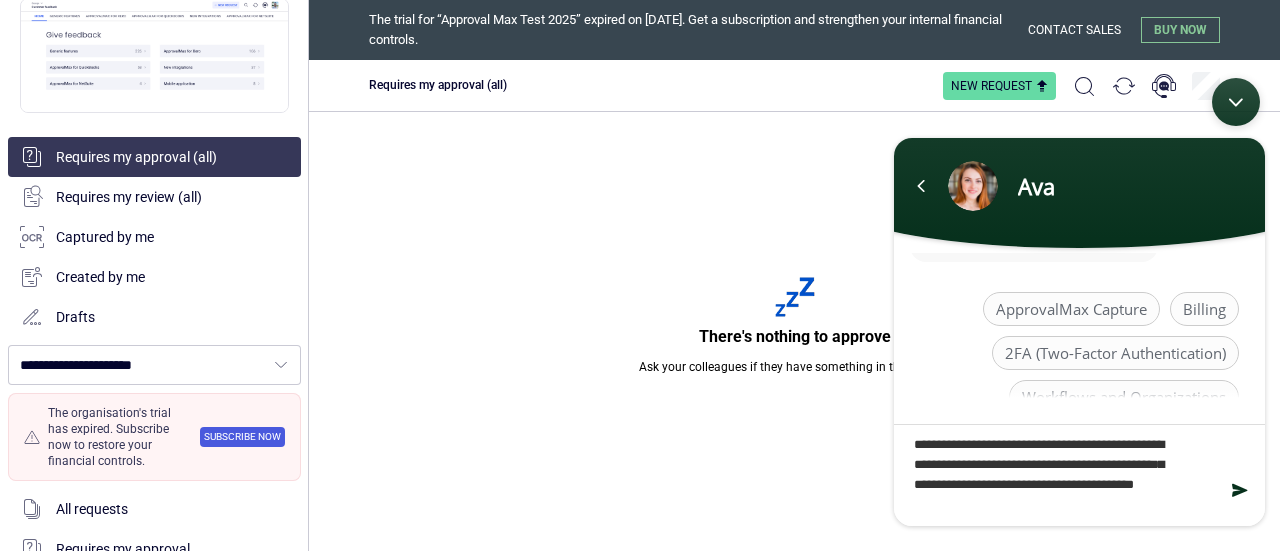 click on "**********" at bounding box center [1079, 474] 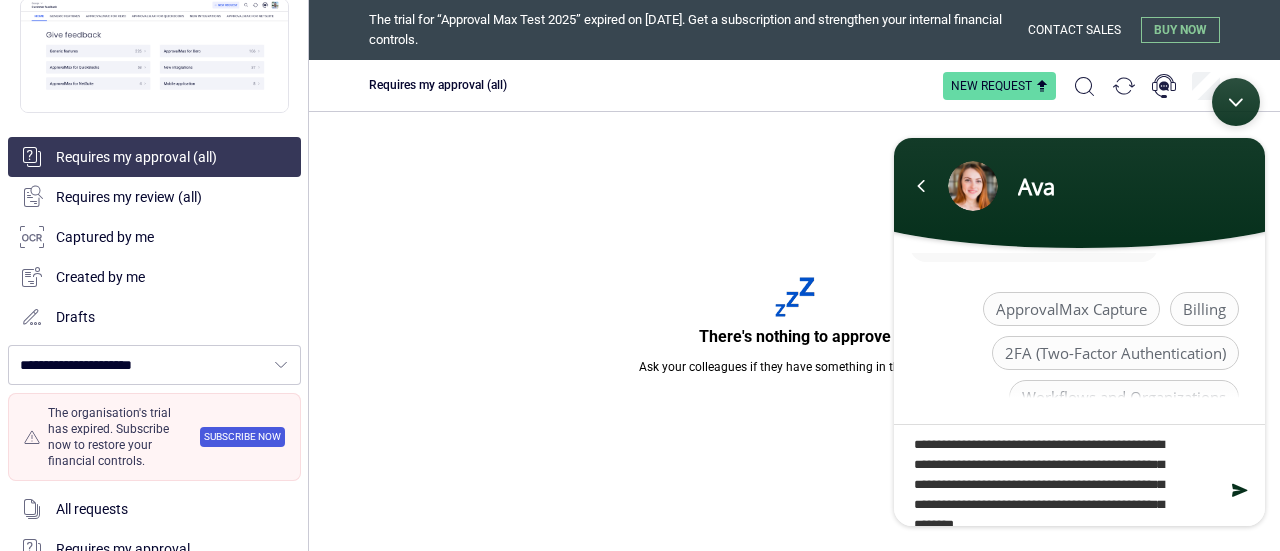 scroll, scrollTop: 0, scrollLeft: 0, axis: both 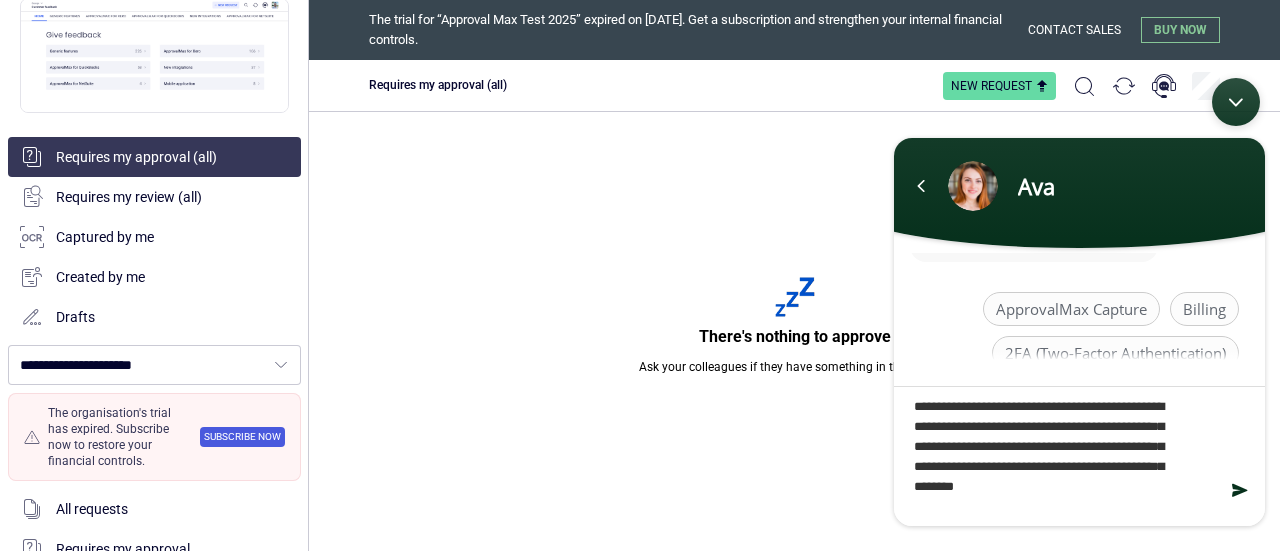 click on "**********" at bounding box center (1079, 455) 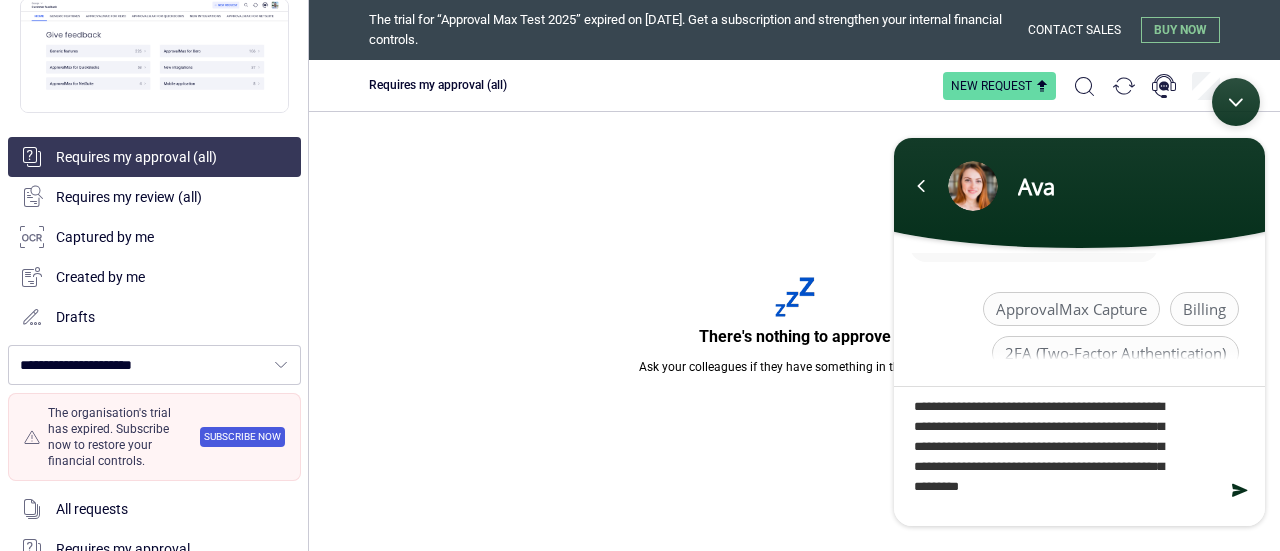 click on "**********" at bounding box center [1079, 455] 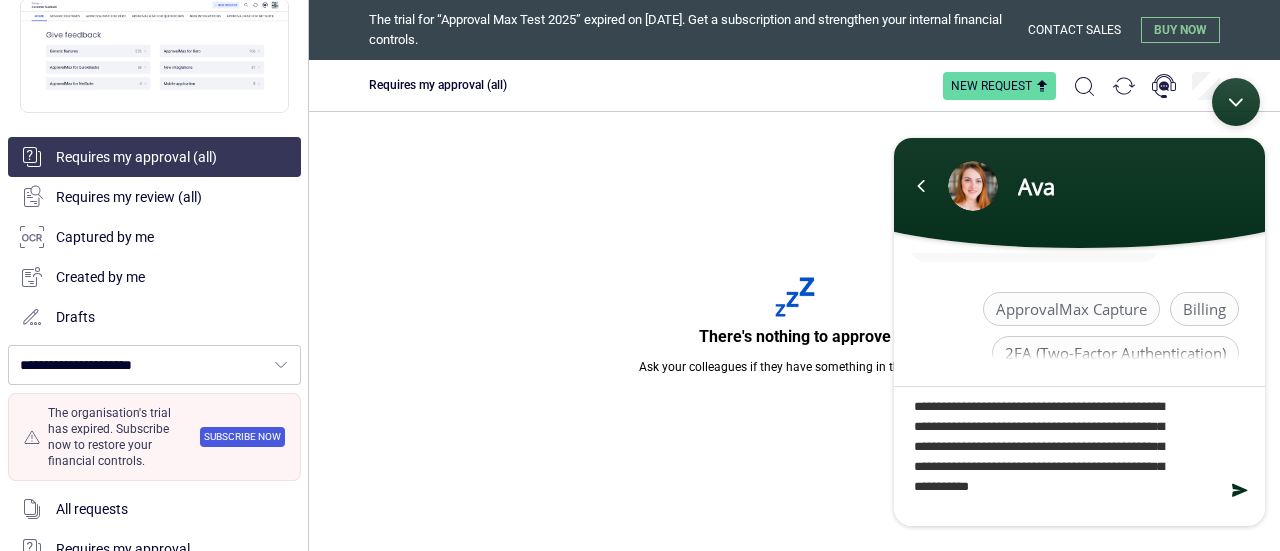 type on "**********" 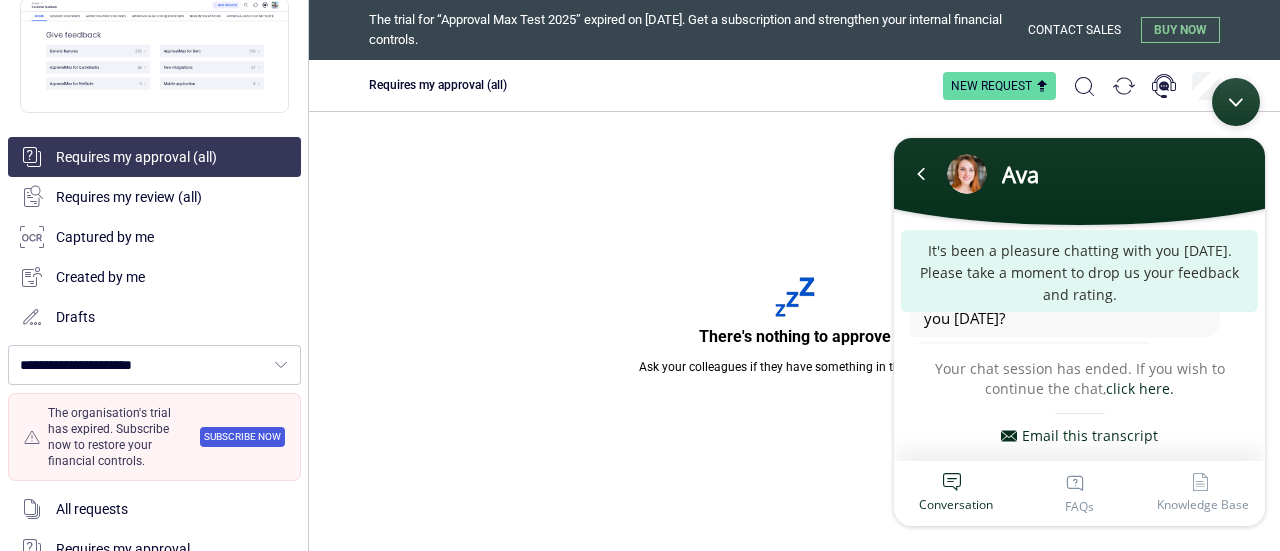 scroll, scrollTop: 0, scrollLeft: 0, axis: both 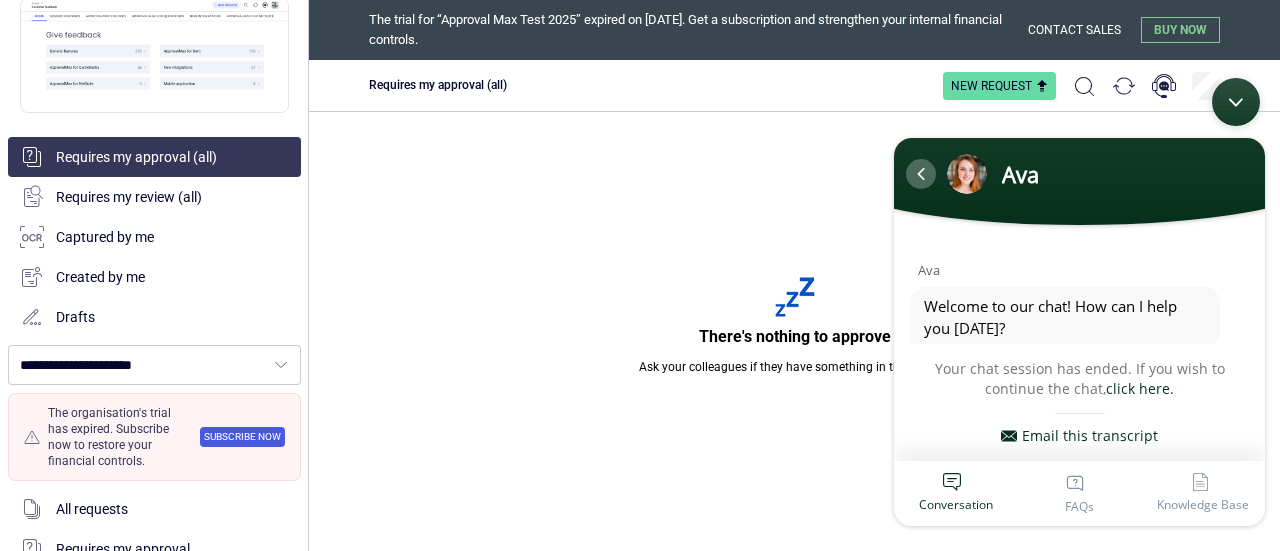 click at bounding box center (921, 173) 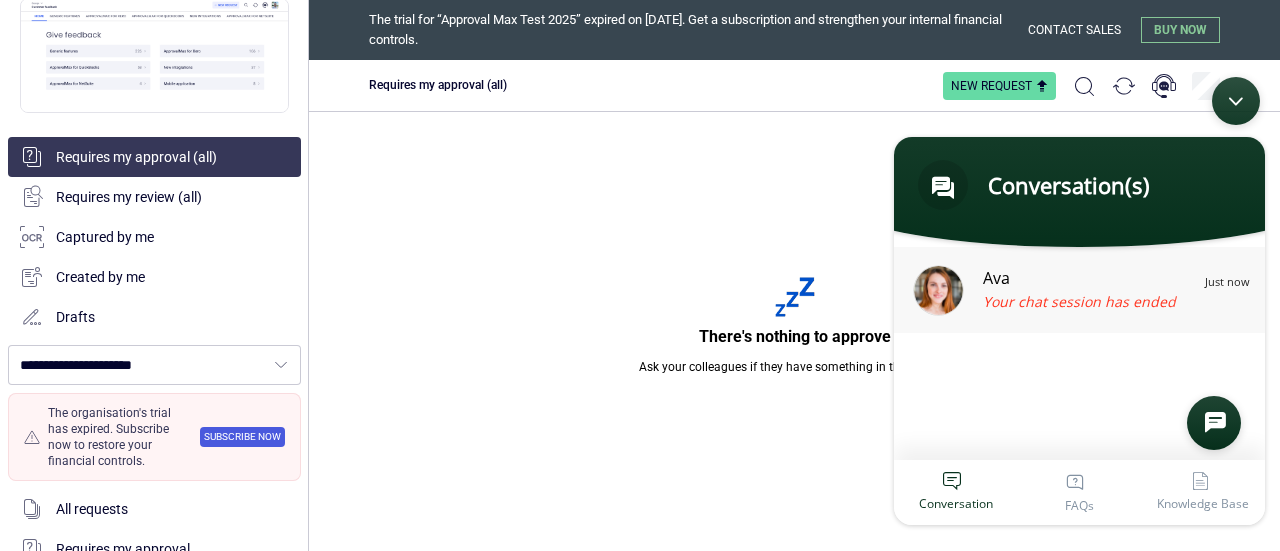 click on "Your chat session has ended" at bounding box center (1109, 303) 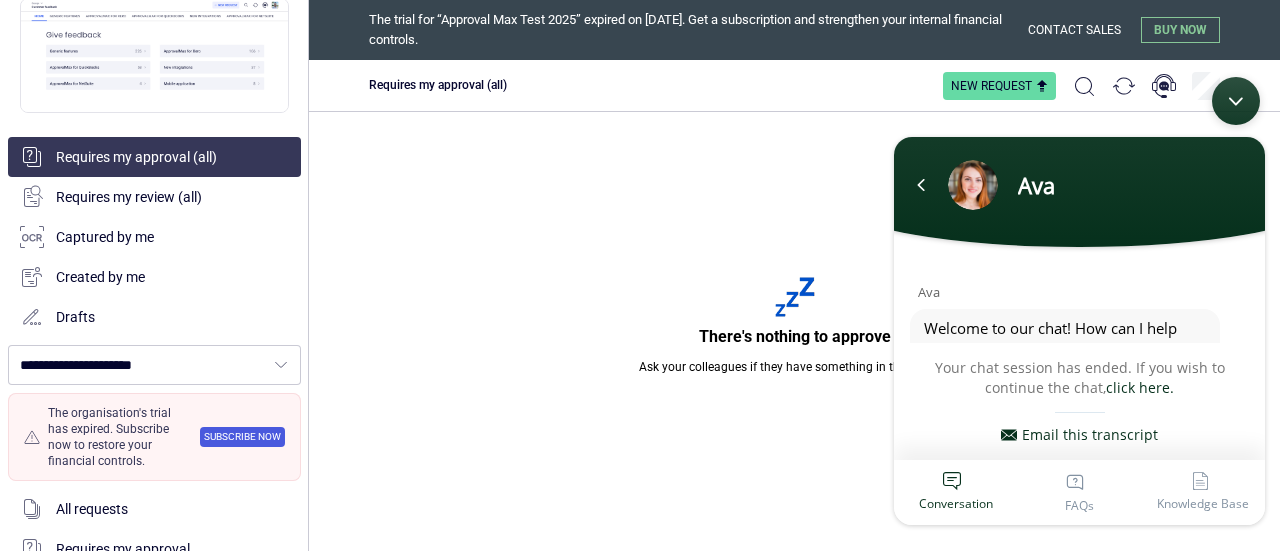 click on "Conversation" at bounding box center (956, 492) 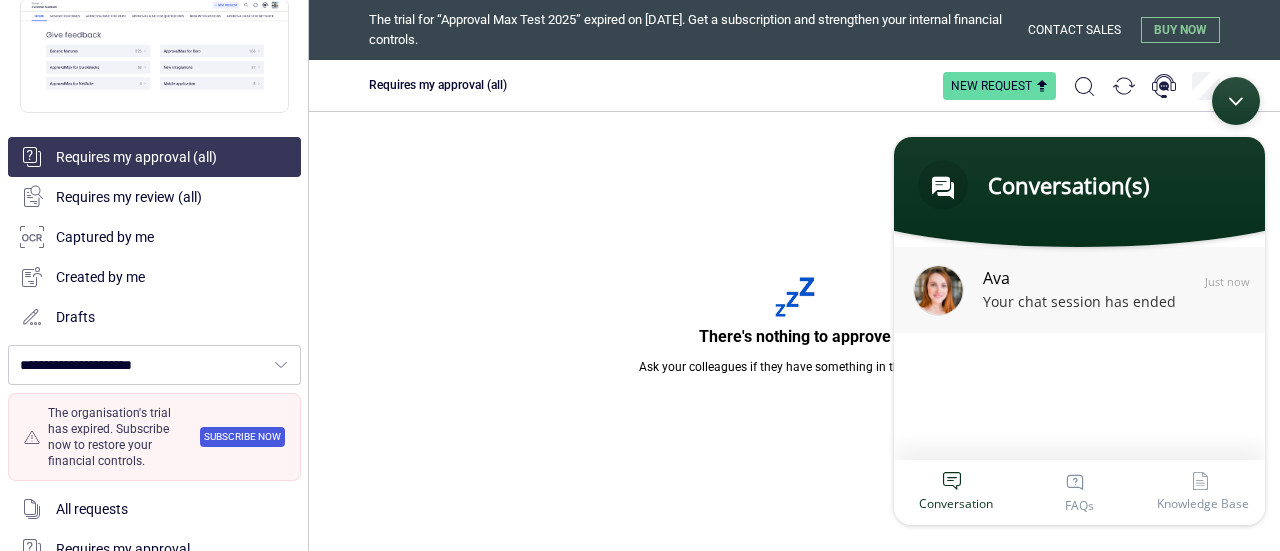 click on "Your chat session has ended" at bounding box center [1109, 303] 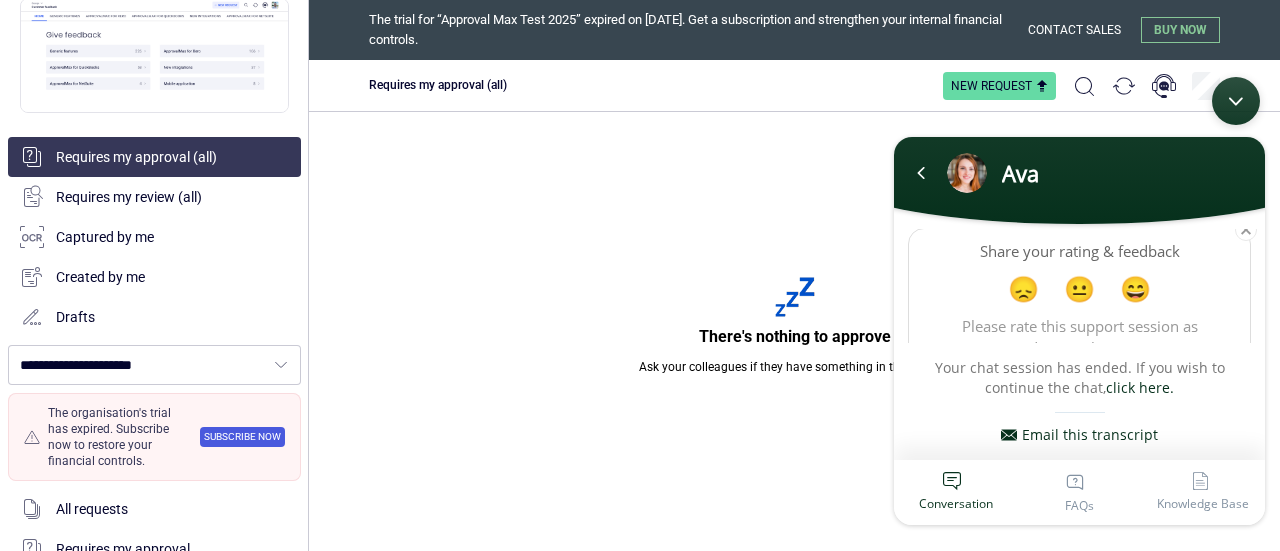 scroll, scrollTop: 578, scrollLeft: 0, axis: vertical 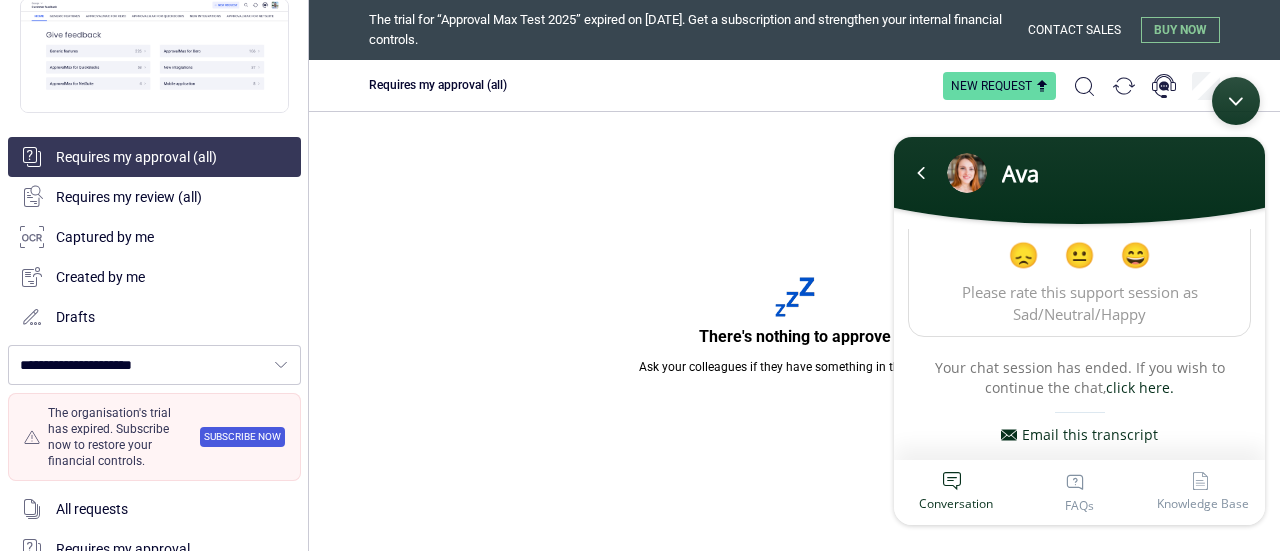 click on "Ava" at bounding box center (1079, 180) 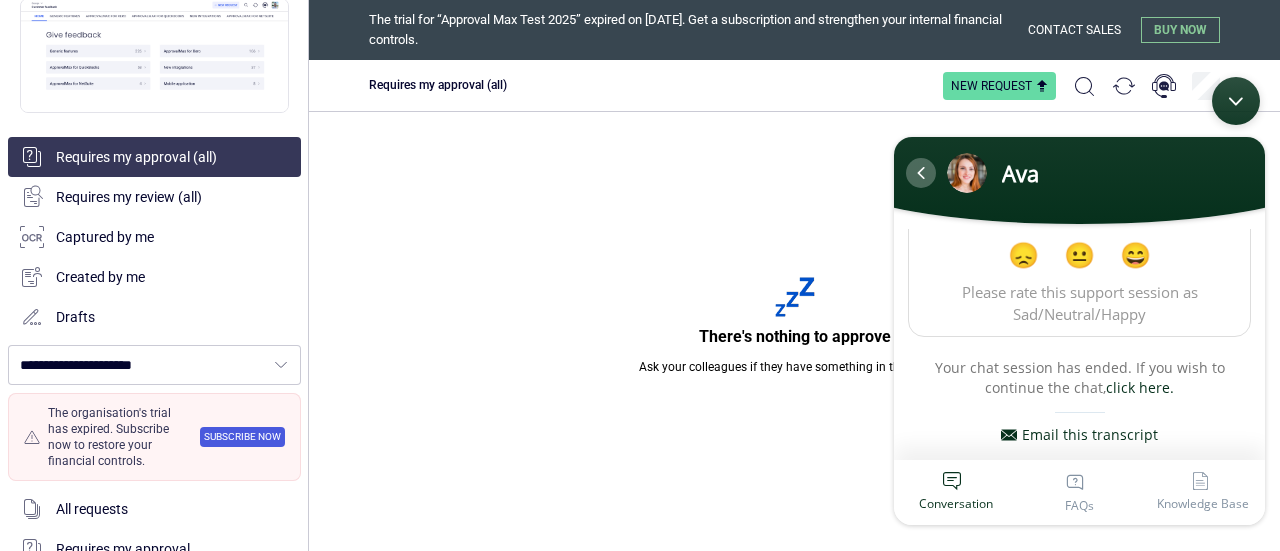 click at bounding box center [921, 173] 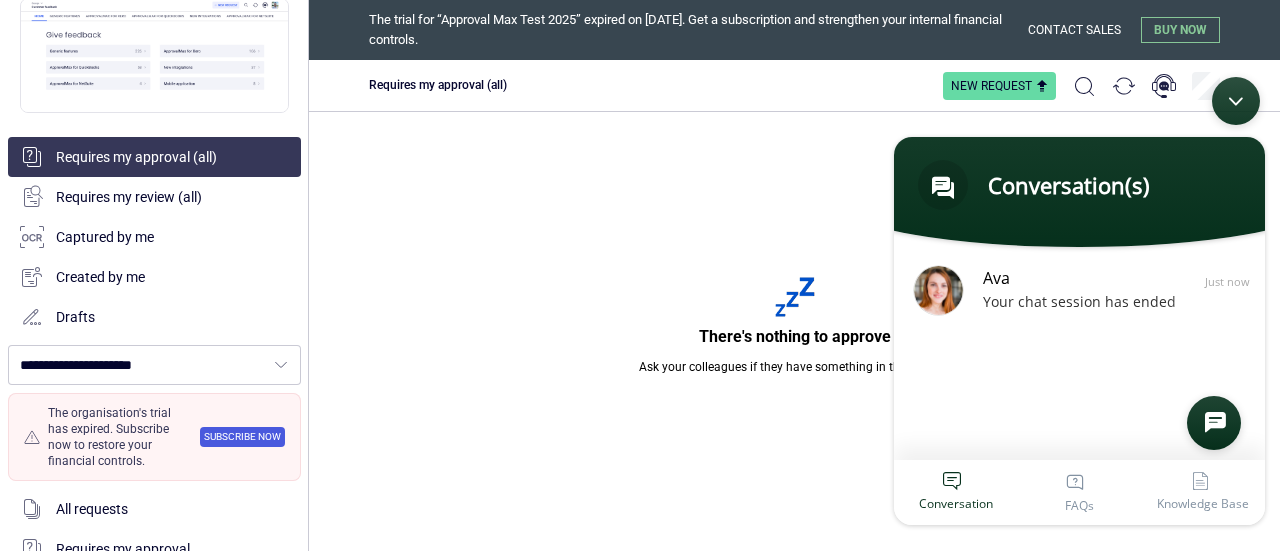 click at bounding box center [1214, 423] 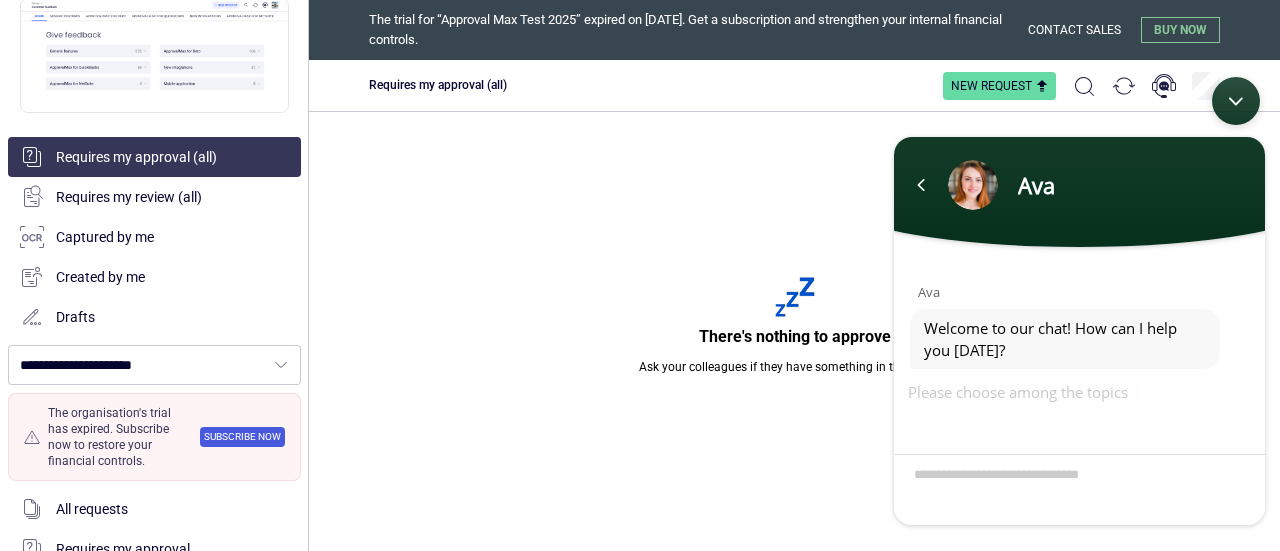 scroll, scrollTop: 150, scrollLeft: 0, axis: vertical 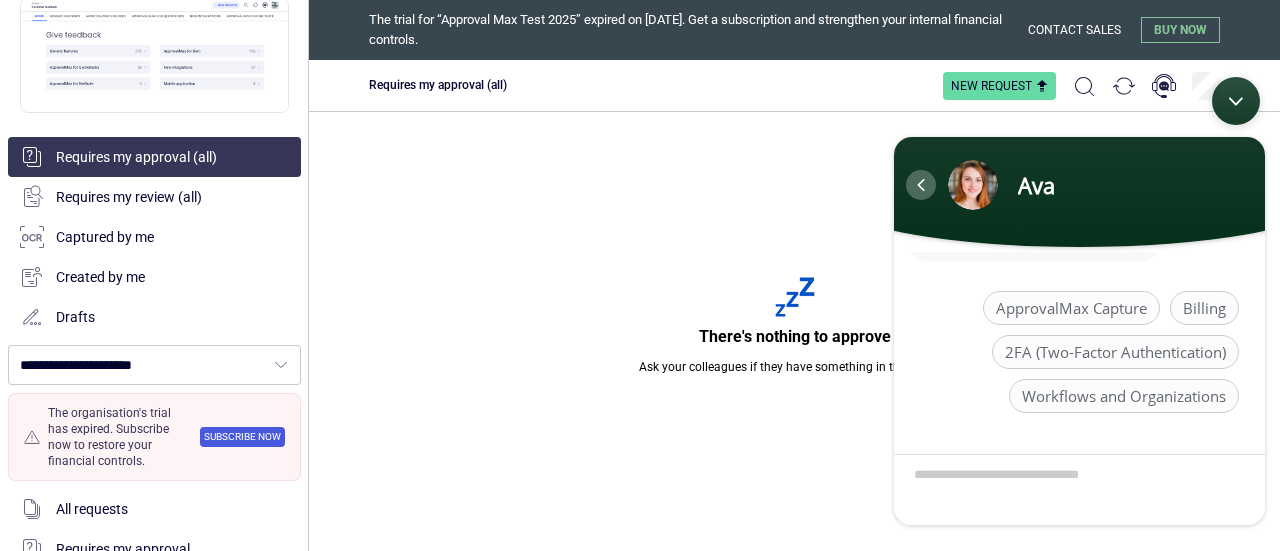 click at bounding box center [921, 185] 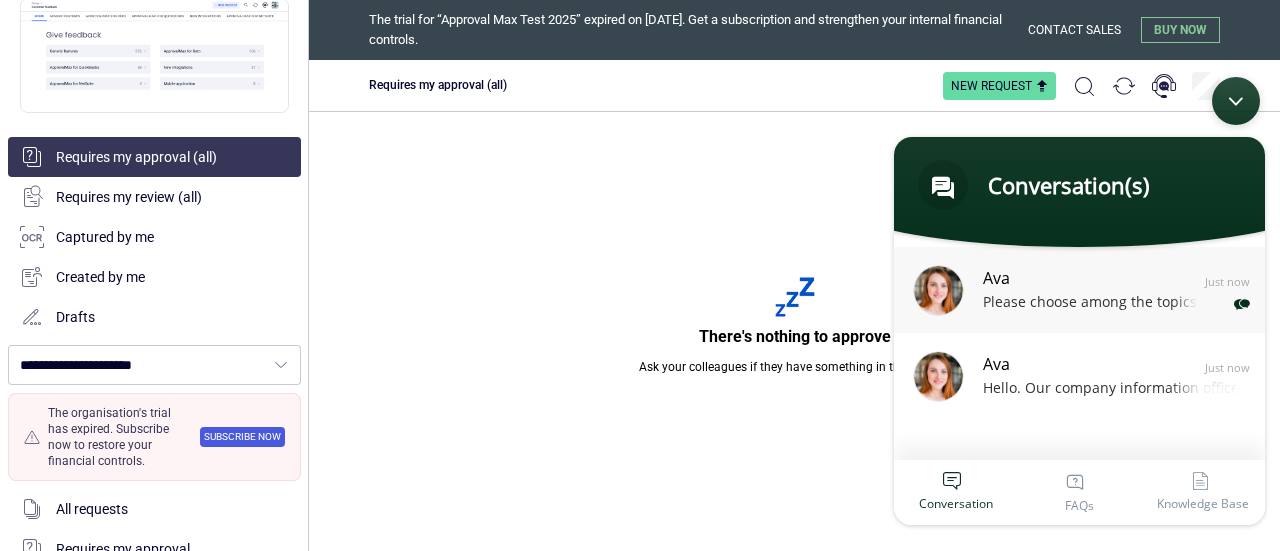 click on "Please choose among the topics" at bounding box center [1109, 303] 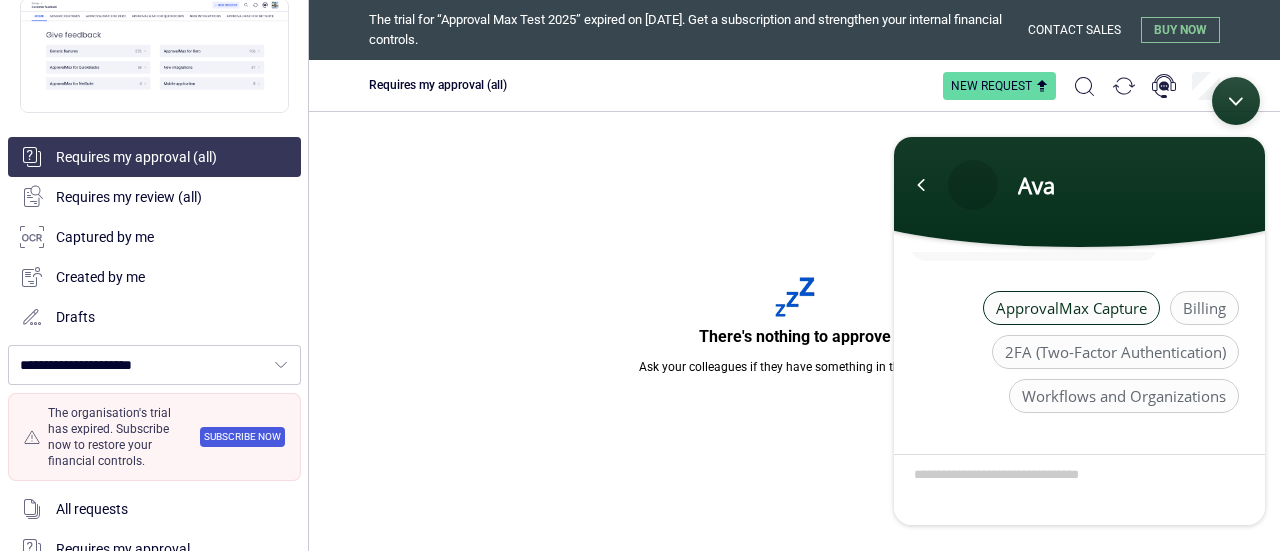 scroll, scrollTop: 149, scrollLeft: 0, axis: vertical 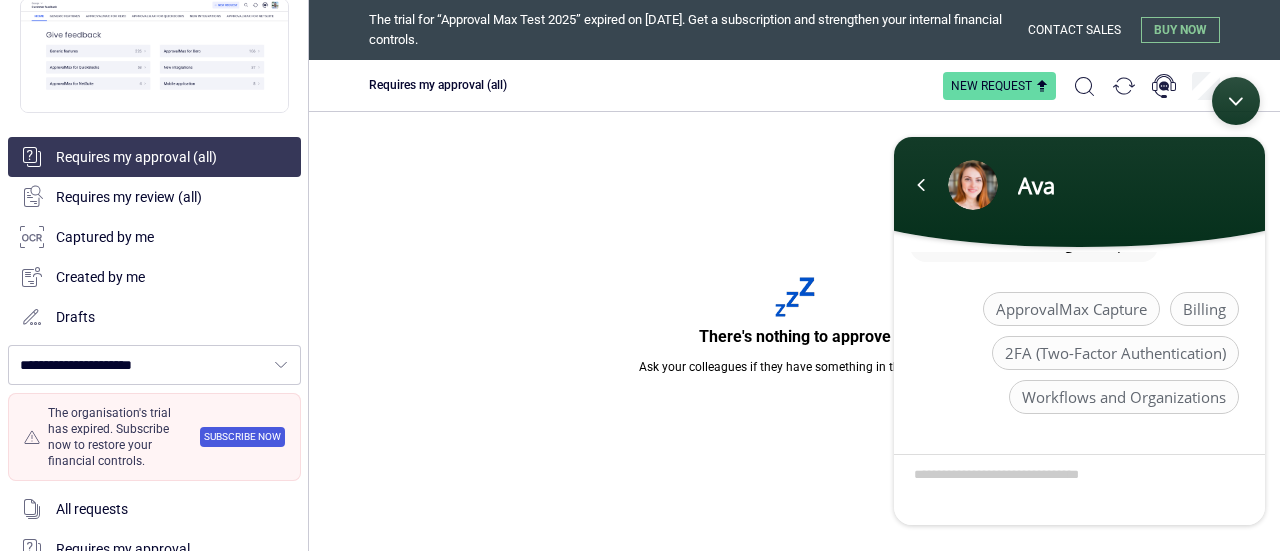 click at bounding box center [921, 185] 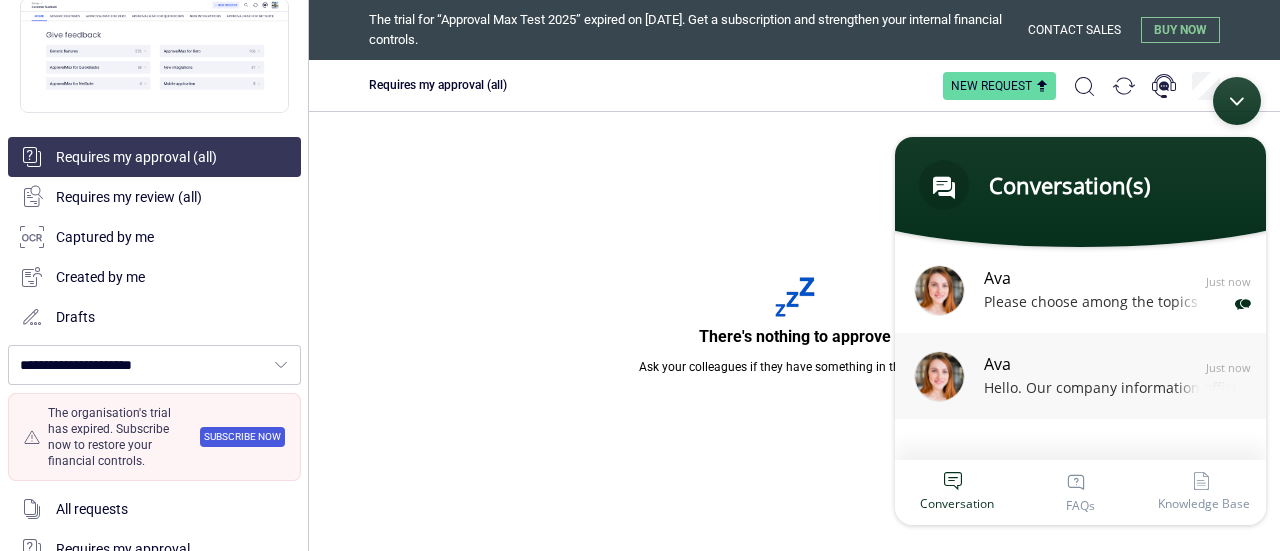 click on "Hello. Our company information officer is setting up an Approvalmax account for the company using his his email so he will be the account owner (to manage configuration, including SSO and subscription settings)." at bounding box center [1110, 389] 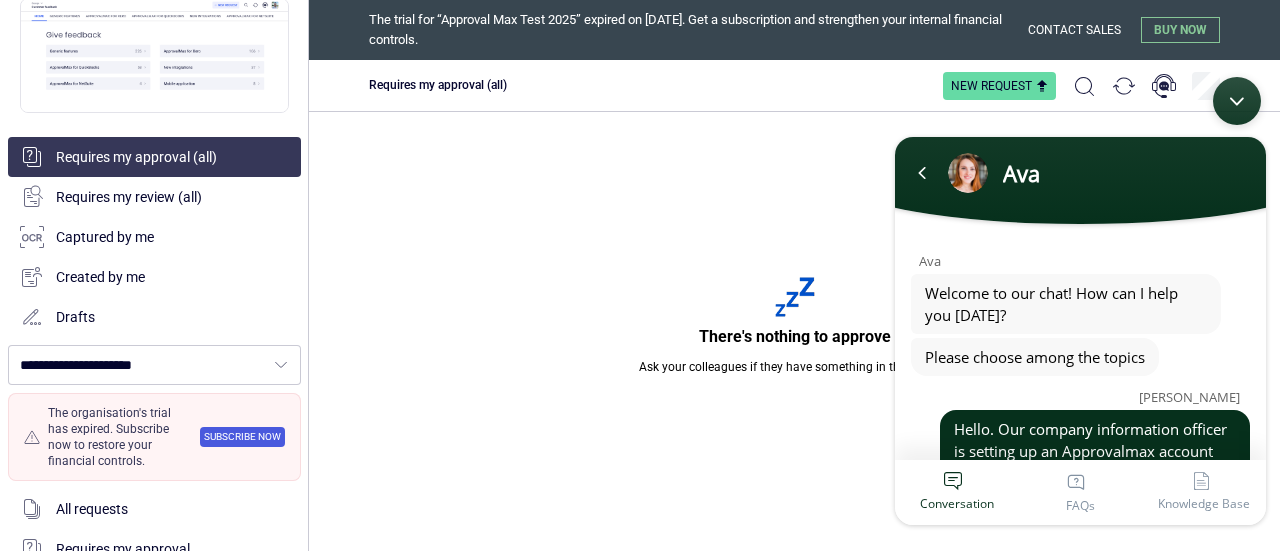 scroll, scrollTop: 0, scrollLeft: 0, axis: both 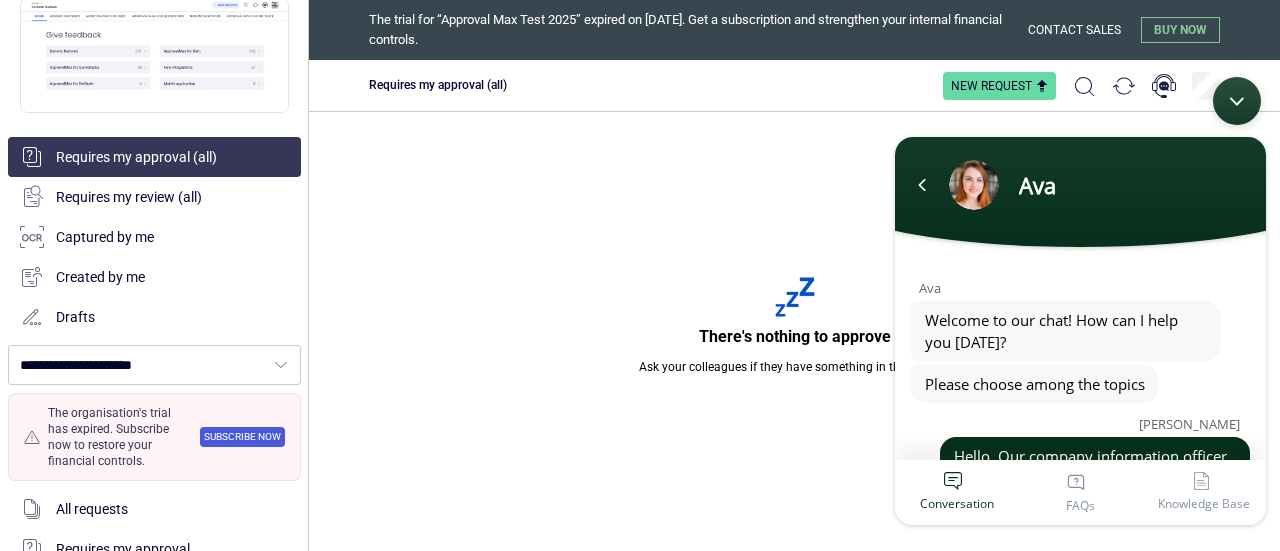 click at bounding box center [922, 185] 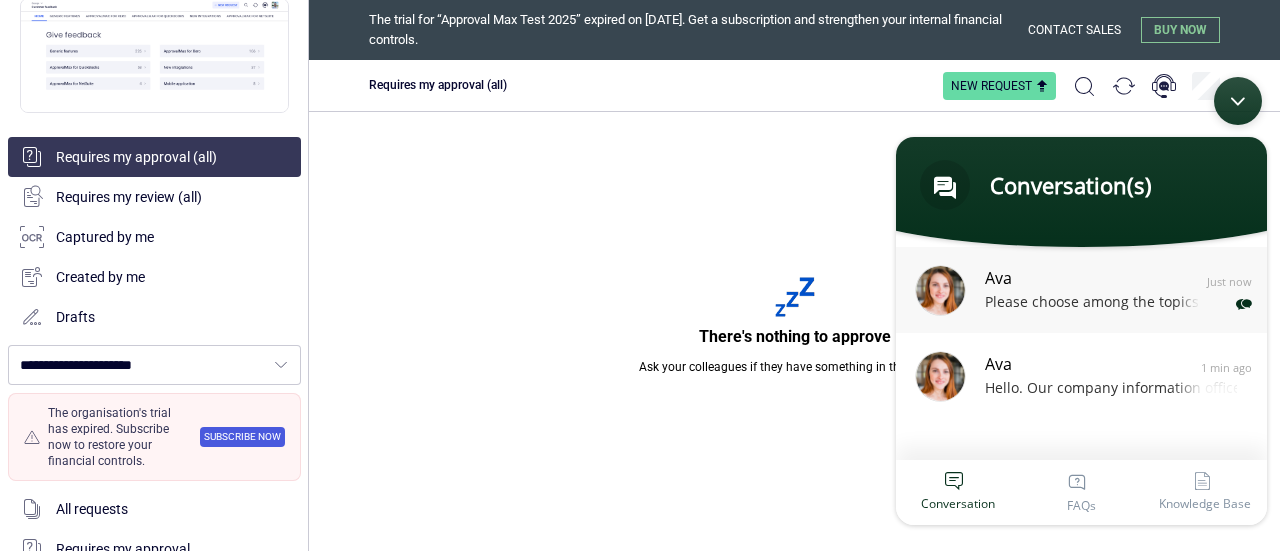 click on "Please choose among the topics" at bounding box center (1111, 303) 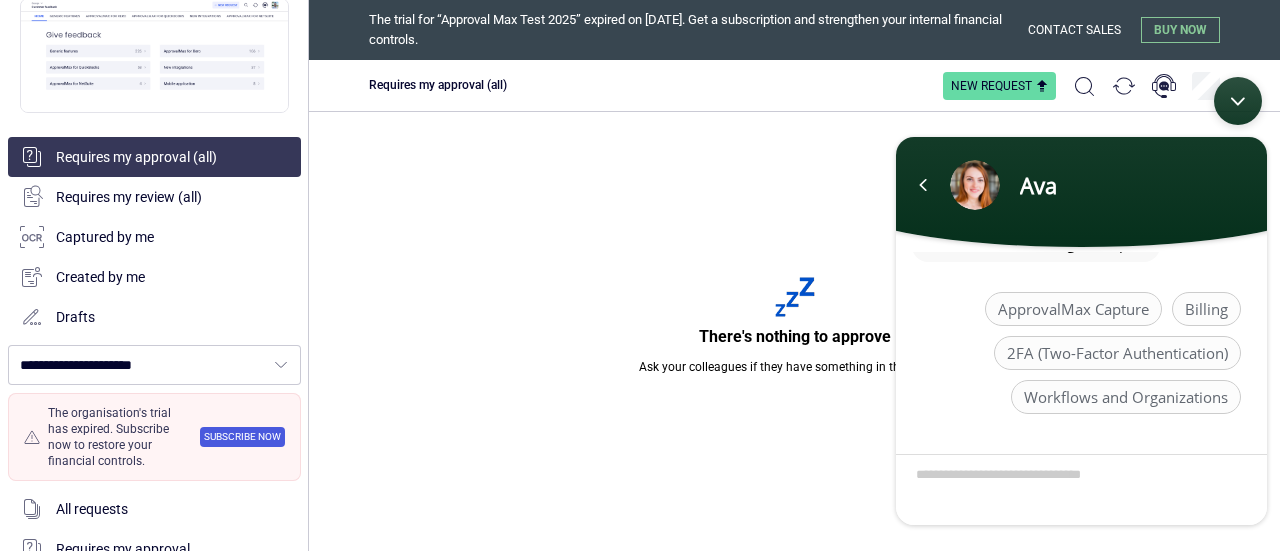 click at bounding box center (886, 67) 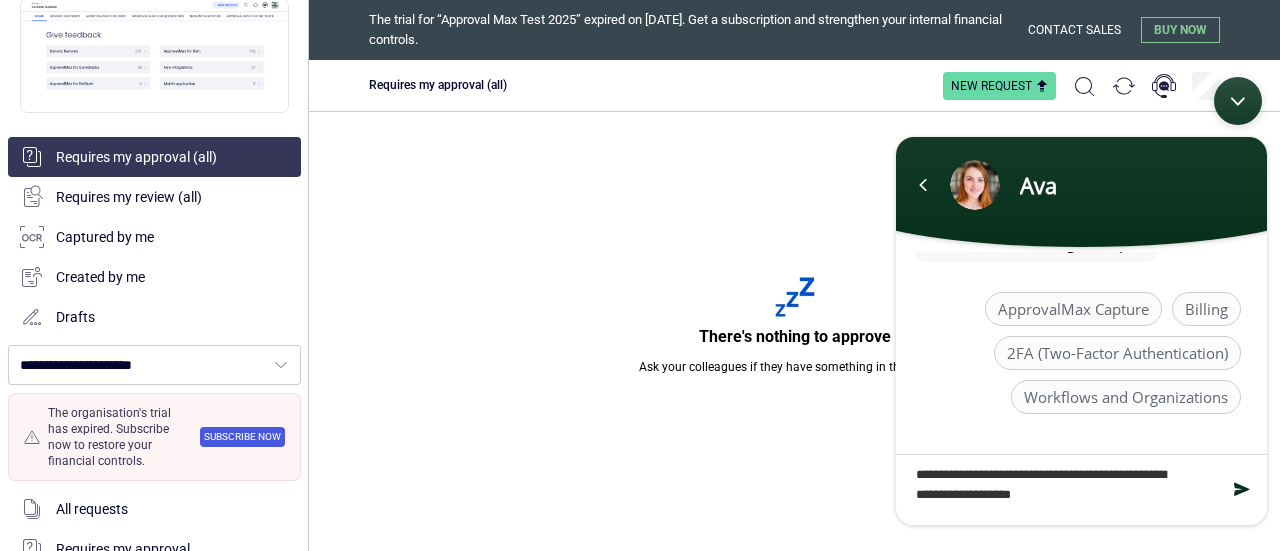 type on "**********" 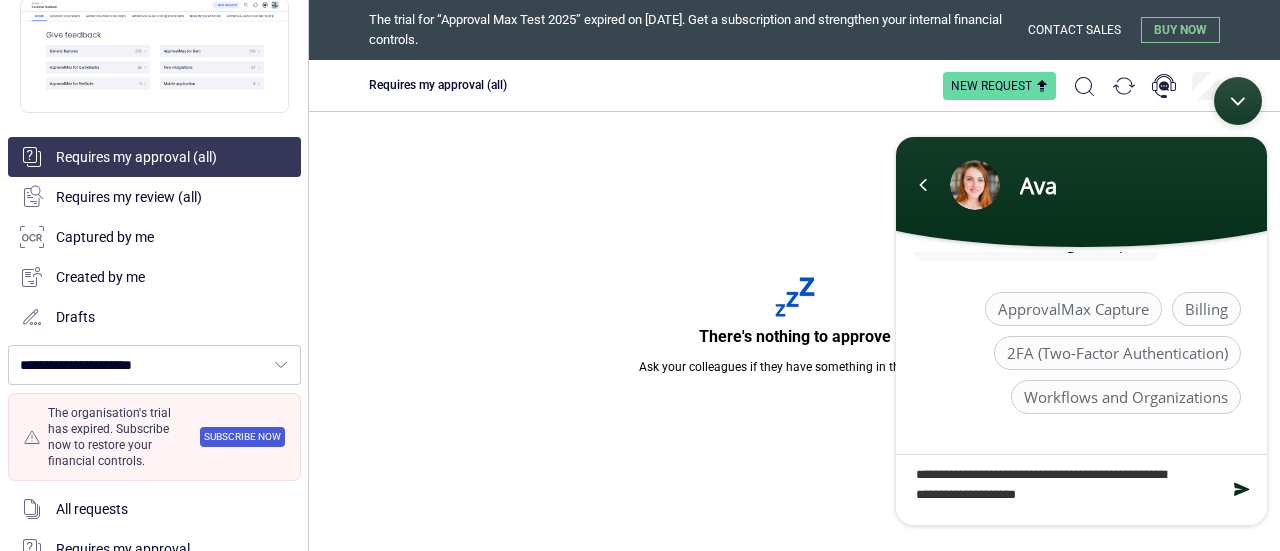 scroll, scrollTop: 313, scrollLeft: 0, axis: vertical 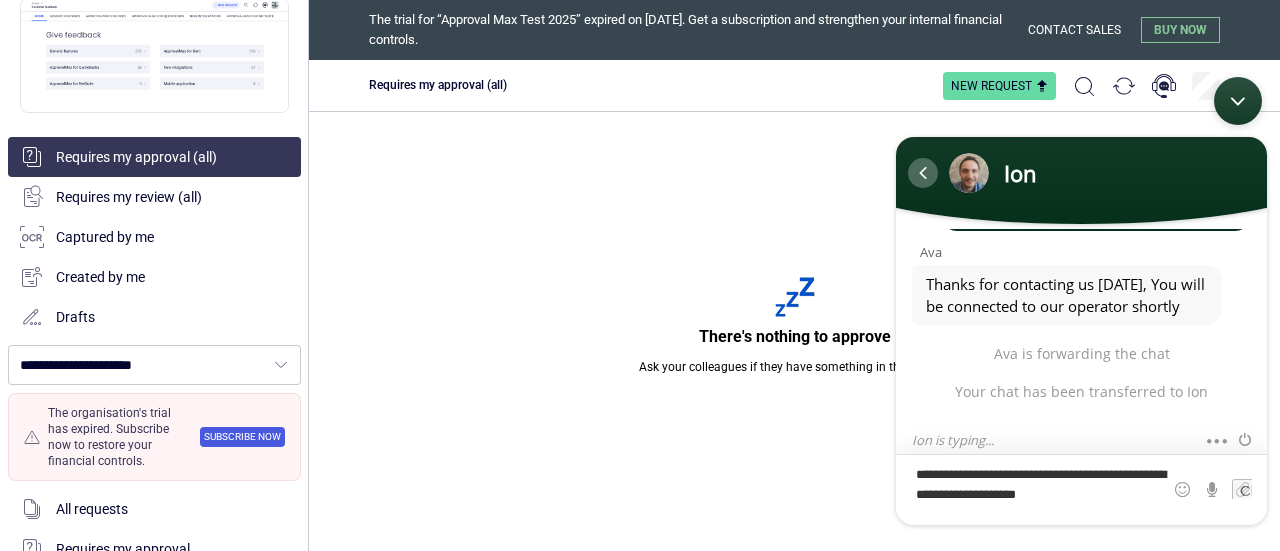 click at bounding box center [923, 173] 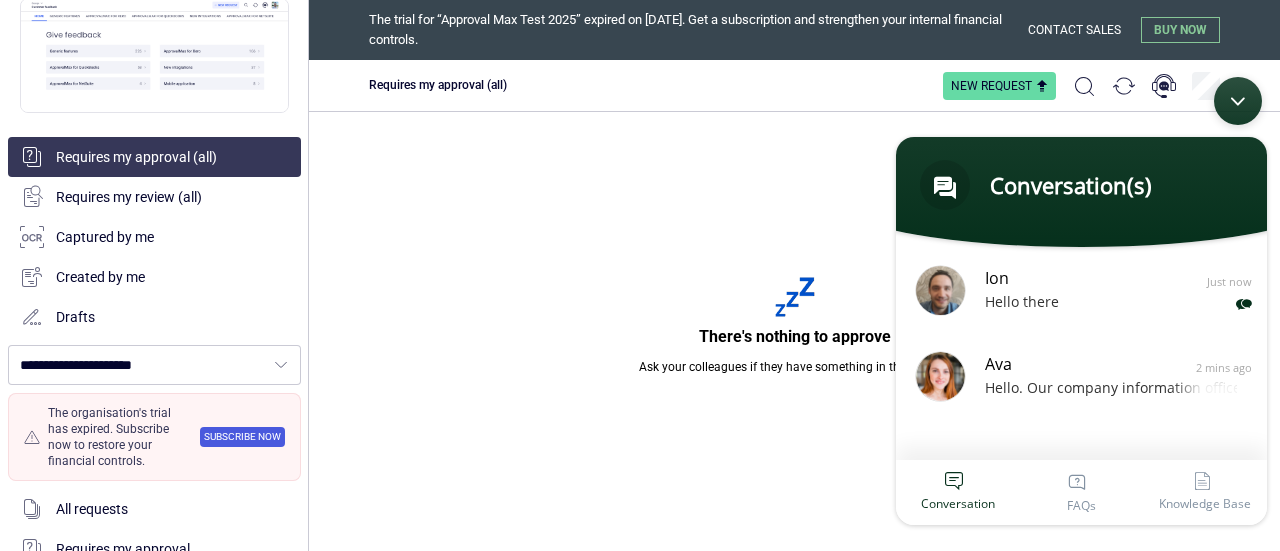 scroll, scrollTop: 0, scrollLeft: 0, axis: both 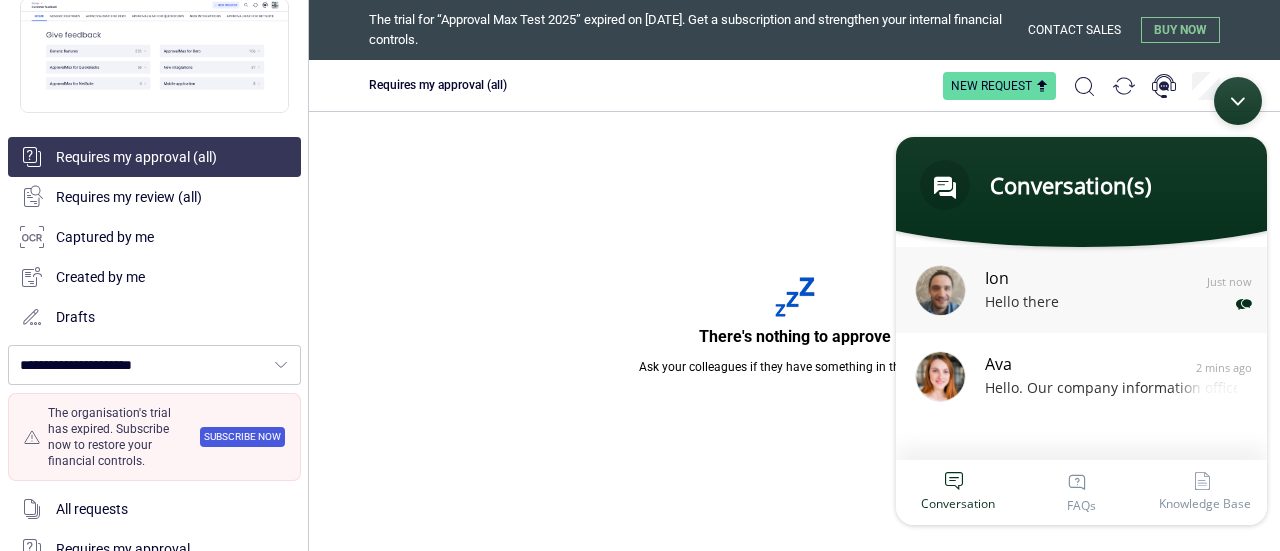 click on "Hello there" at bounding box center (1111, 303) 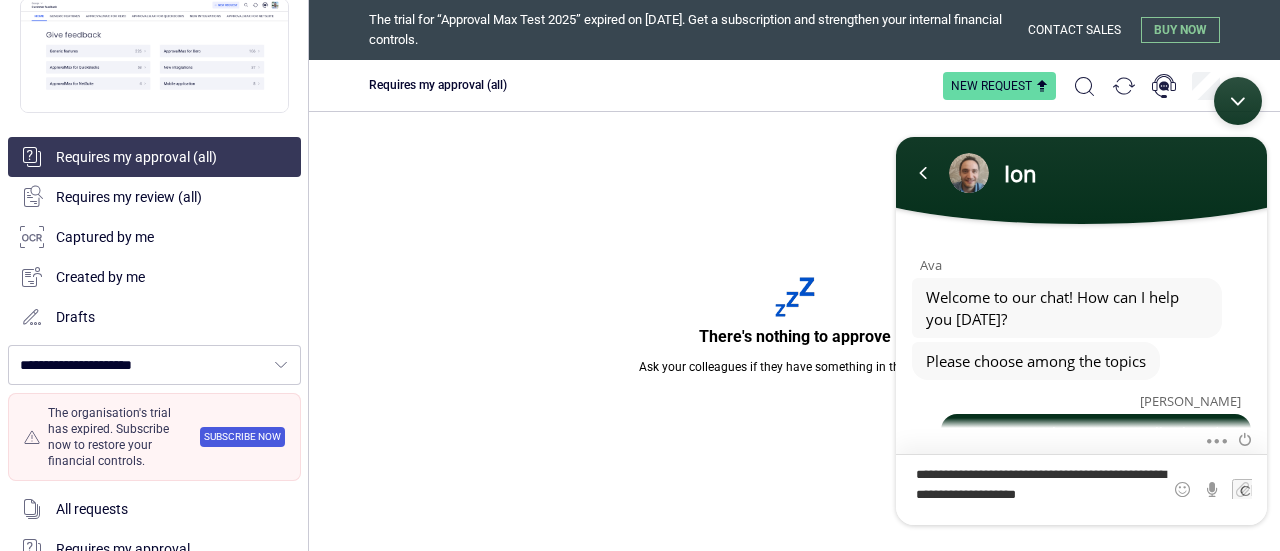 click on "**********" at bounding box center (886, 67) 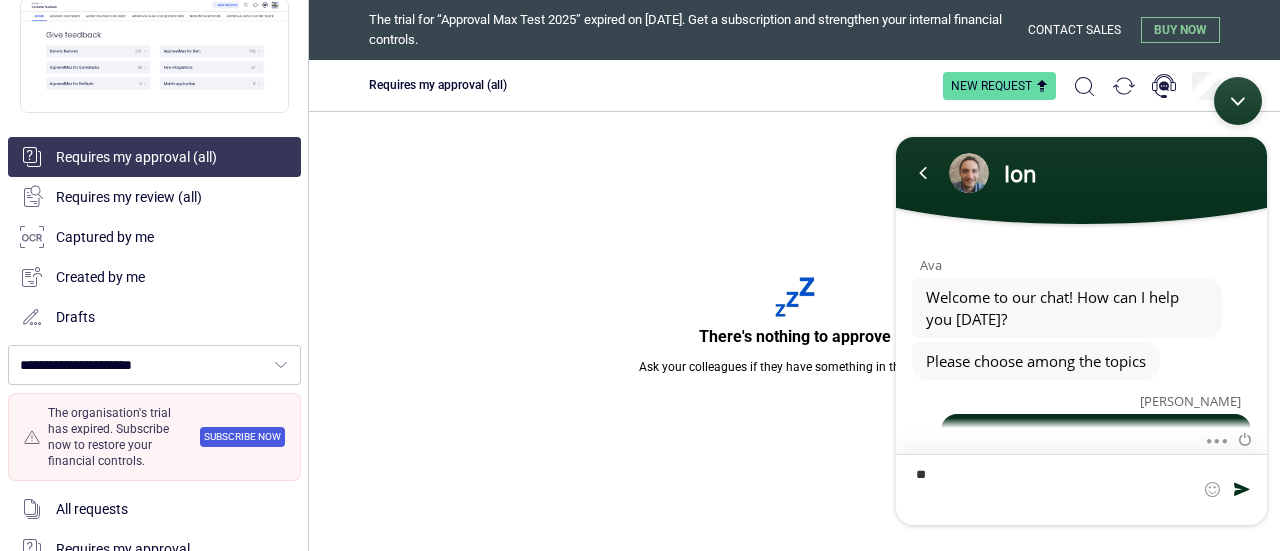scroll, scrollTop: 315, scrollLeft: 0, axis: vertical 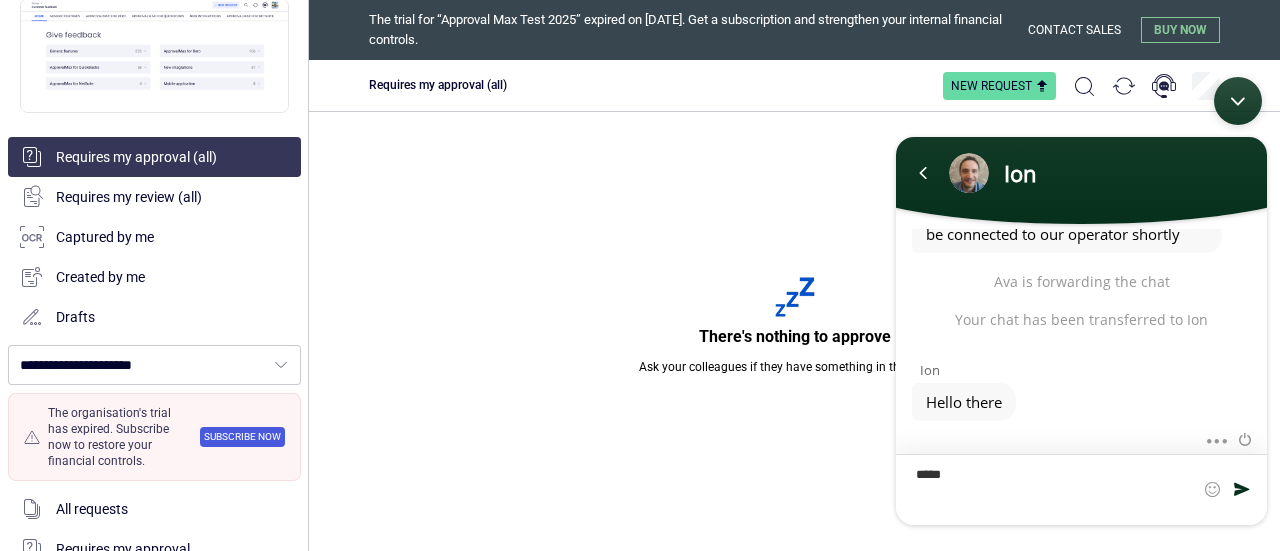 type on "******" 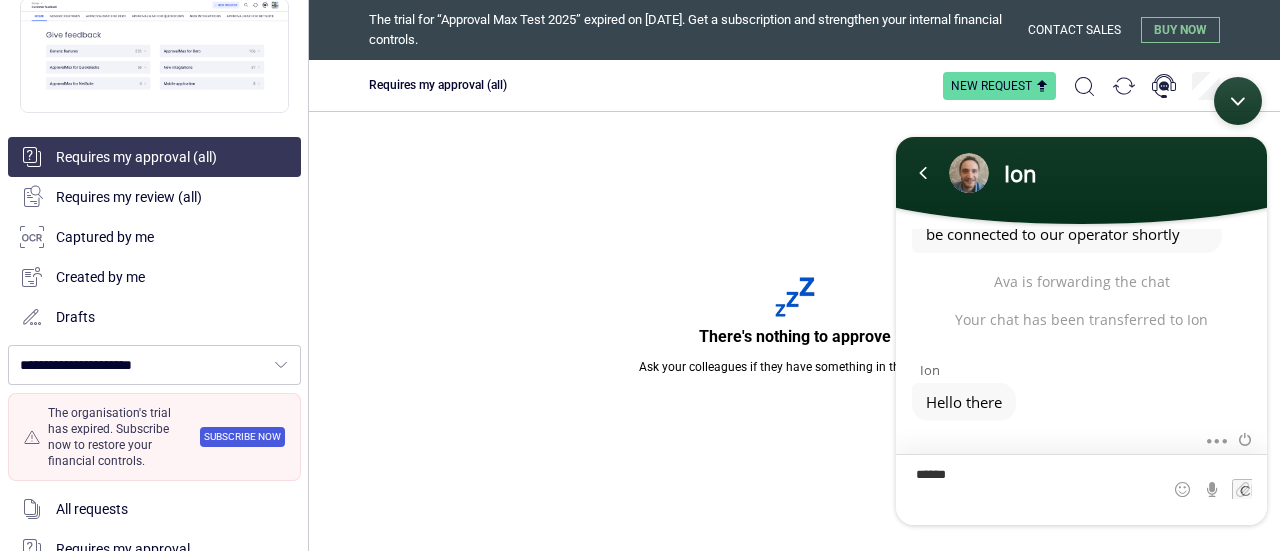 scroll, scrollTop: 387, scrollLeft: 0, axis: vertical 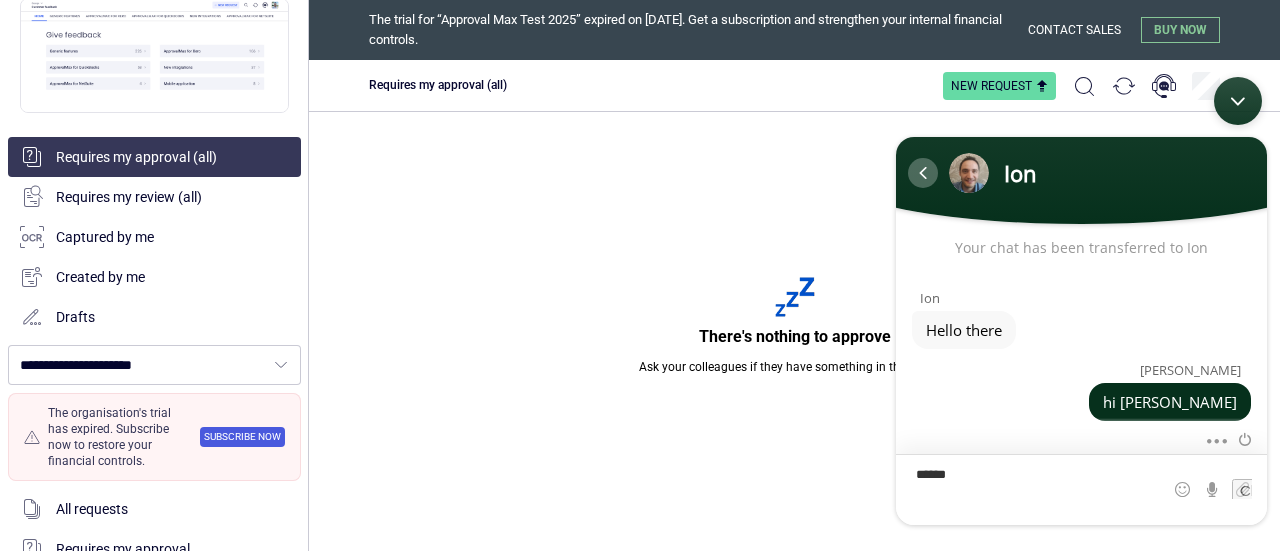 click at bounding box center (923, 173) 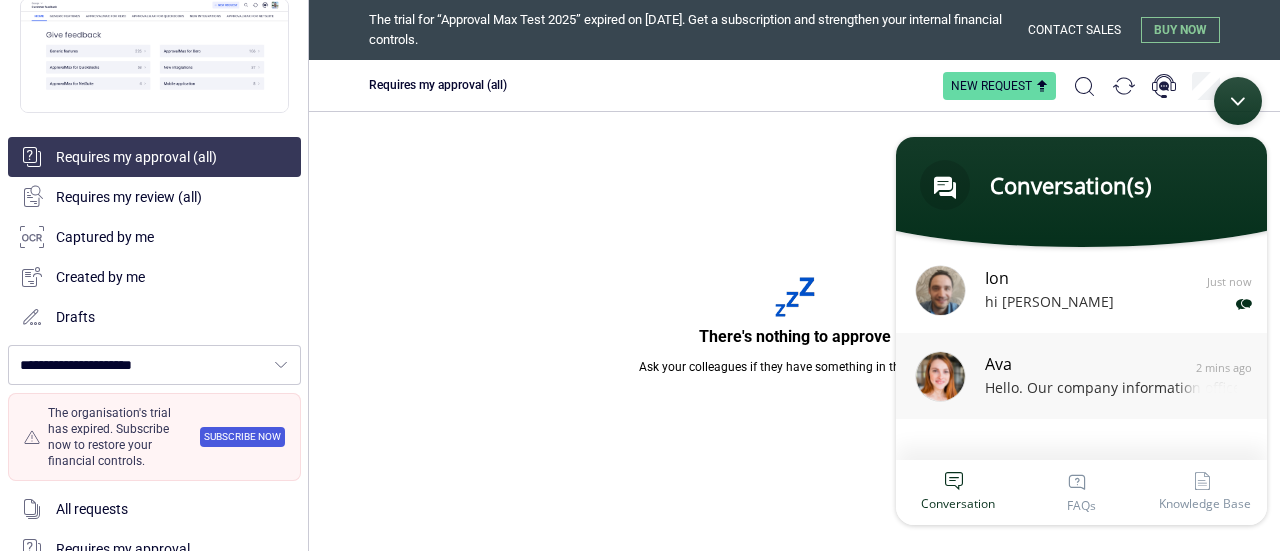 click on "Hello. Our company information officer is setting up an Approvalmax account for the company using his his email so he will be the account owner (to manage configuration, including SSO and subscription settings)." at bounding box center (1111, 389) 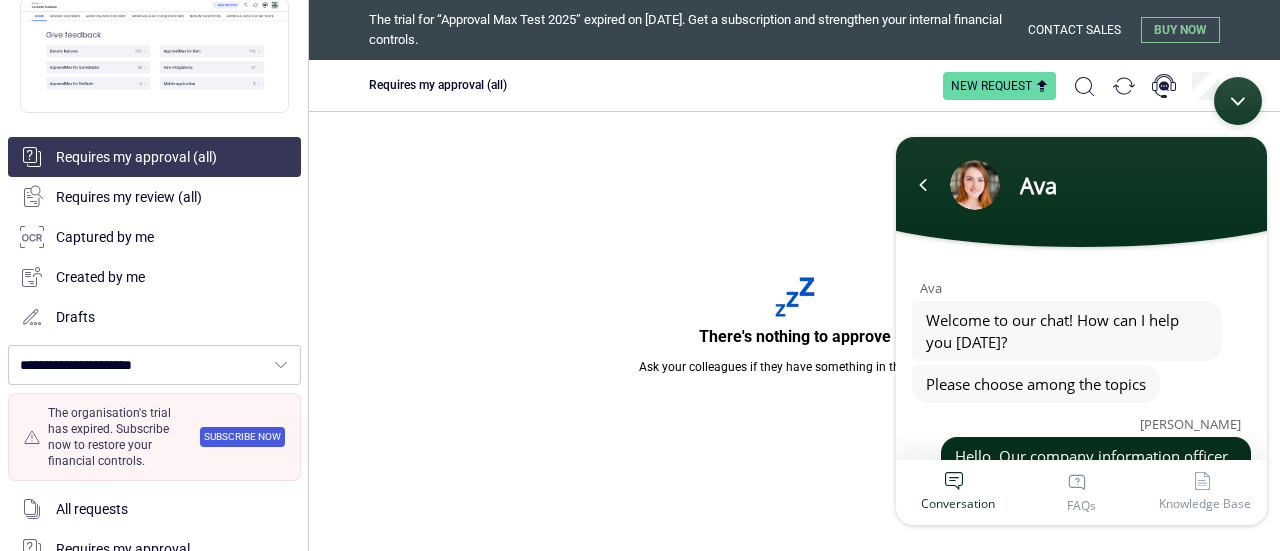 scroll, scrollTop: 200, scrollLeft: 0, axis: vertical 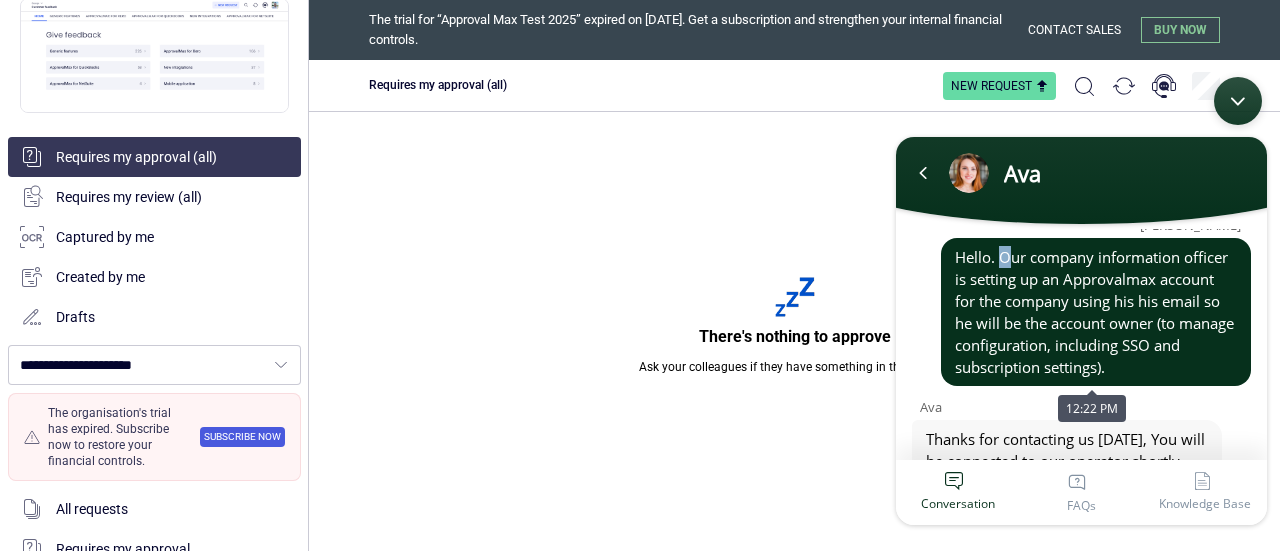drag, startPoint x: 993, startPoint y: 235, endPoint x: 1149, endPoint y: 365, distance: 203.0665 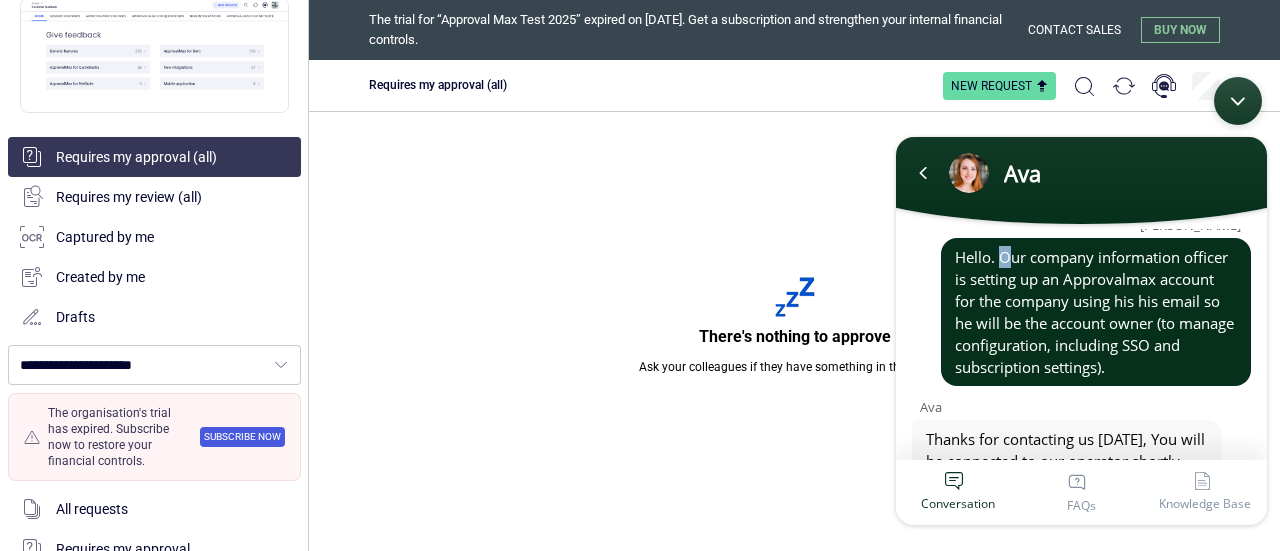 copy on "Our company information officer is setting up an Approvalmax account for the company using his his email so he will be the account owner (to manage configuration, including SSO and subscription settings)." 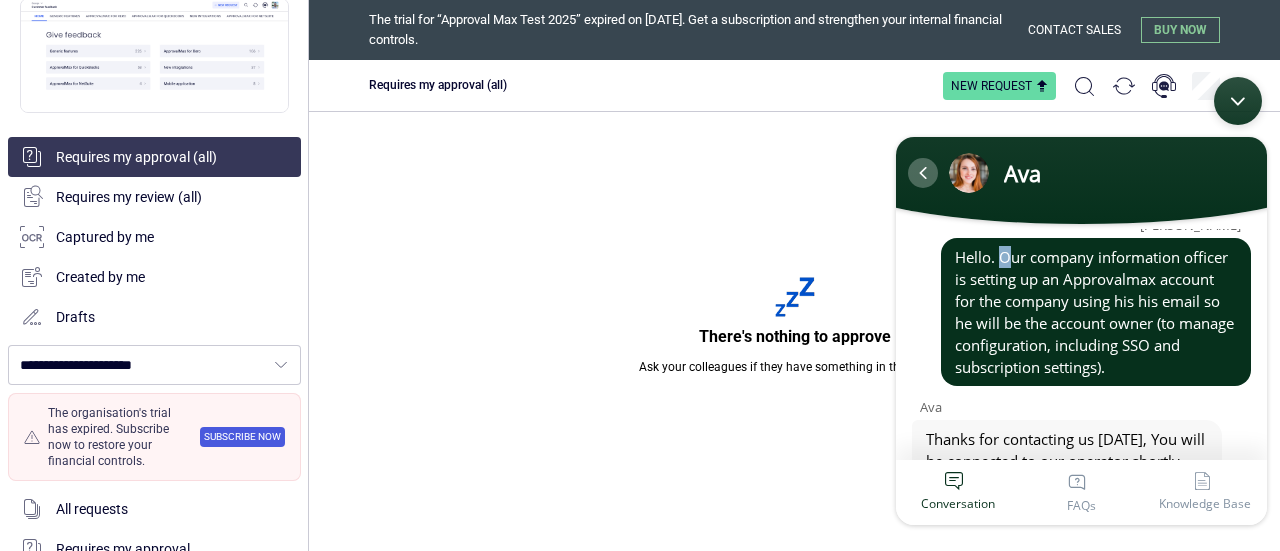 click at bounding box center [923, 173] 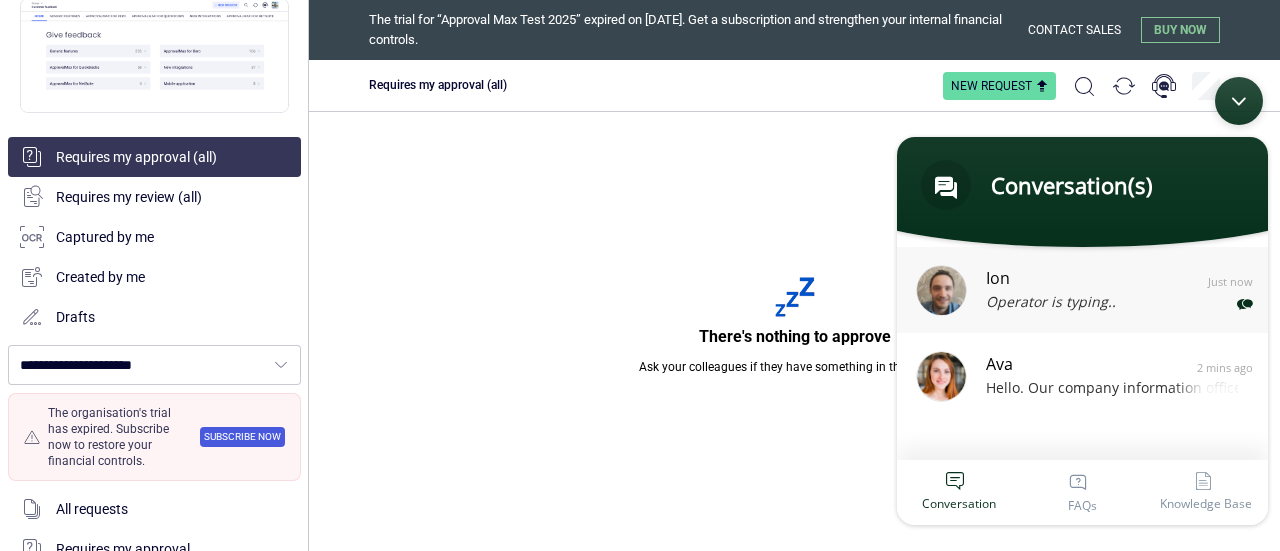 click on "Operator is typing.." at bounding box center [1112, 303] 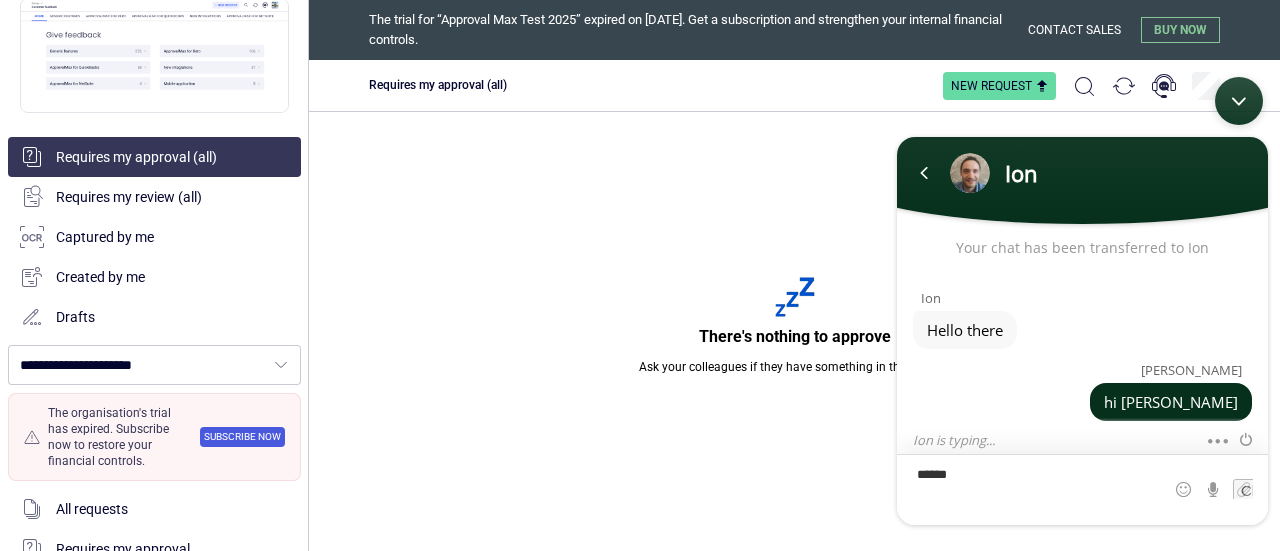 click on "******" at bounding box center [887, 67] 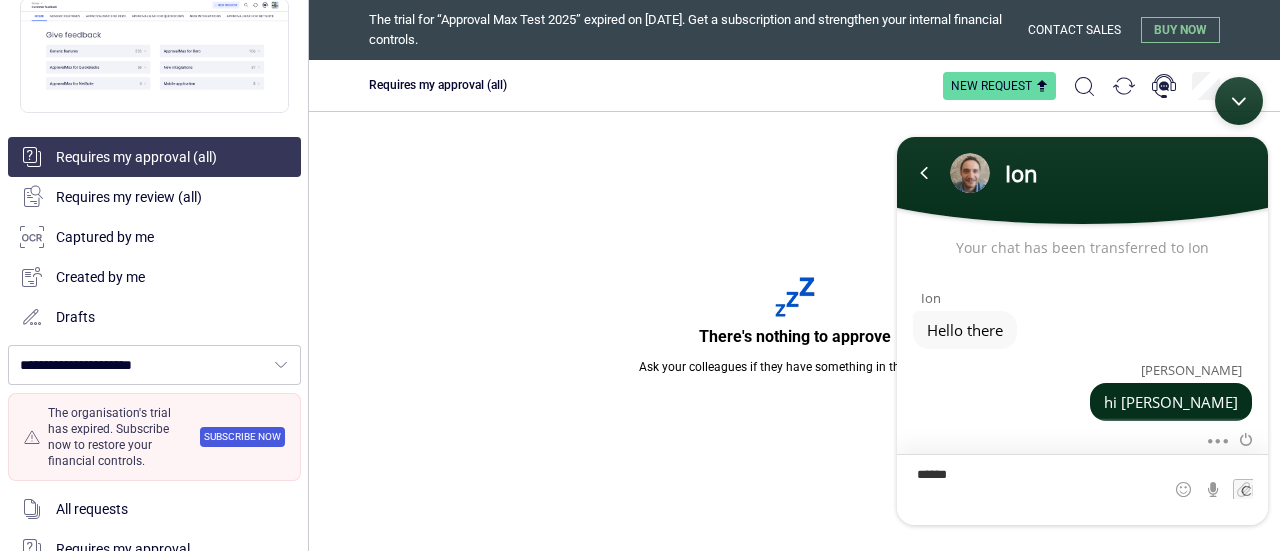 scroll, scrollTop: 459, scrollLeft: 0, axis: vertical 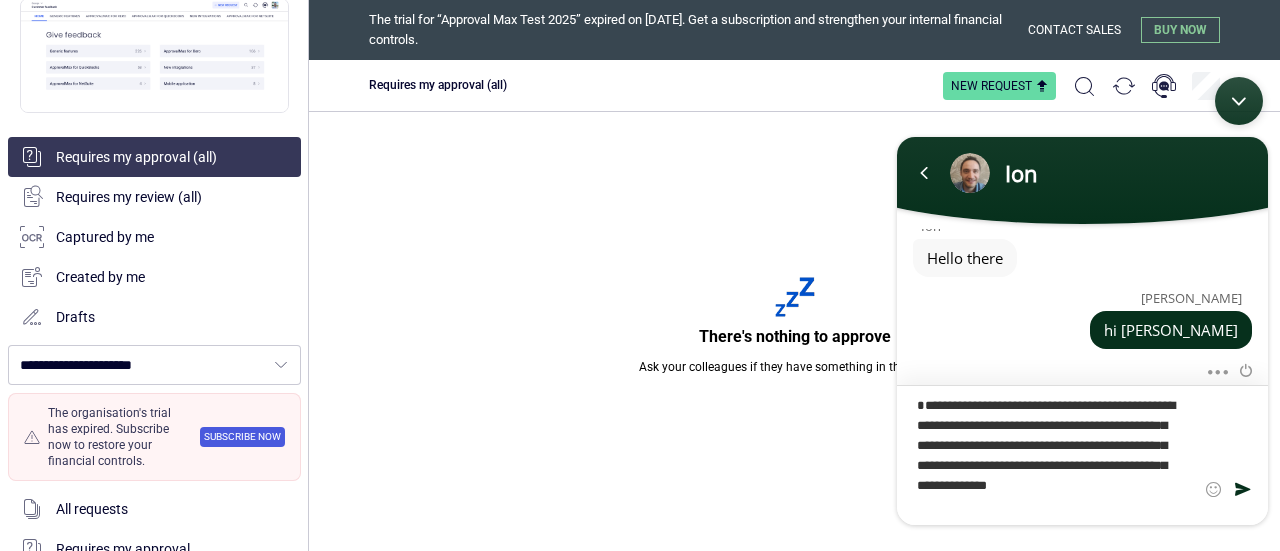 click on "**********" at bounding box center [887, 67] 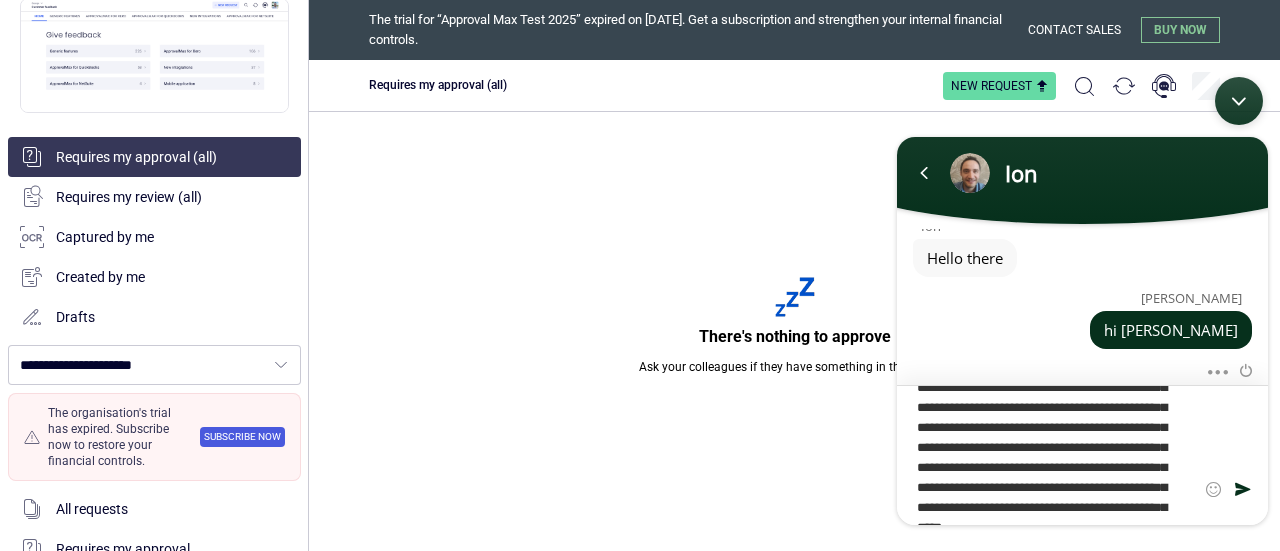 scroll, scrollTop: 100, scrollLeft: 0, axis: vertical 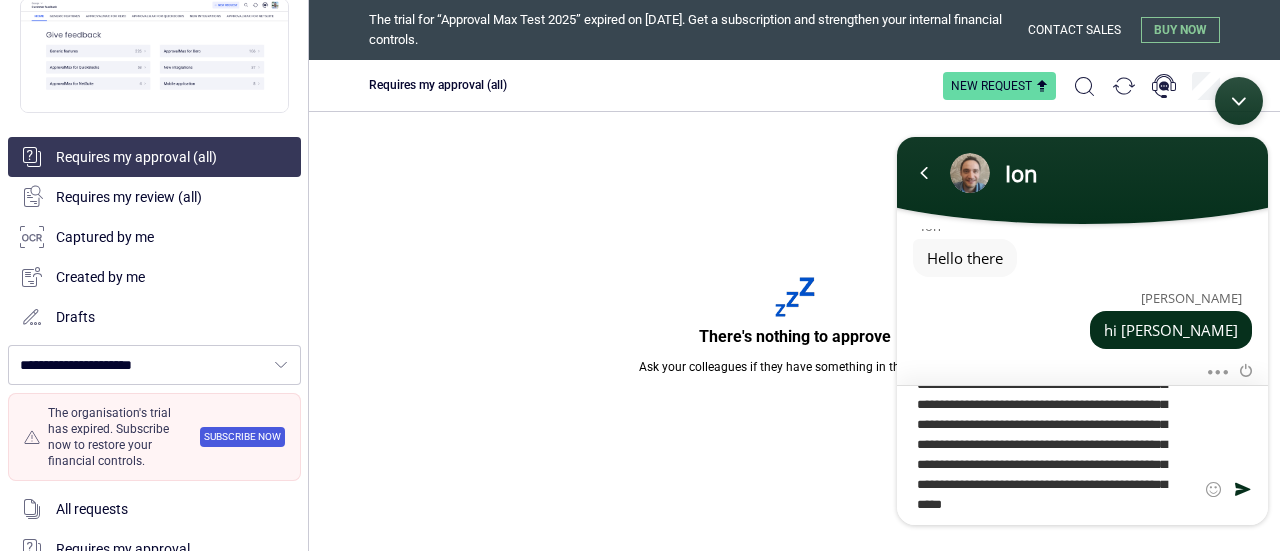 drag, startPoint x: 1156, startPoint y: 467, endPoint x: 1129, endPoint y: 463, distance: 27.294687 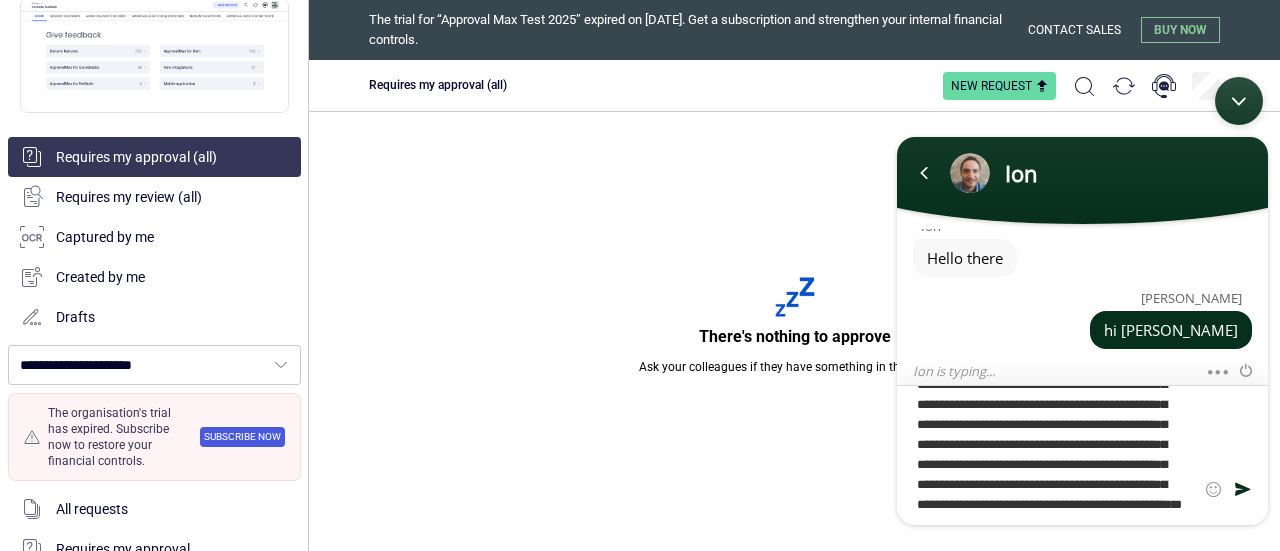 scroll, scrollTop: 160, scrollLeft: 0, axis: vertical 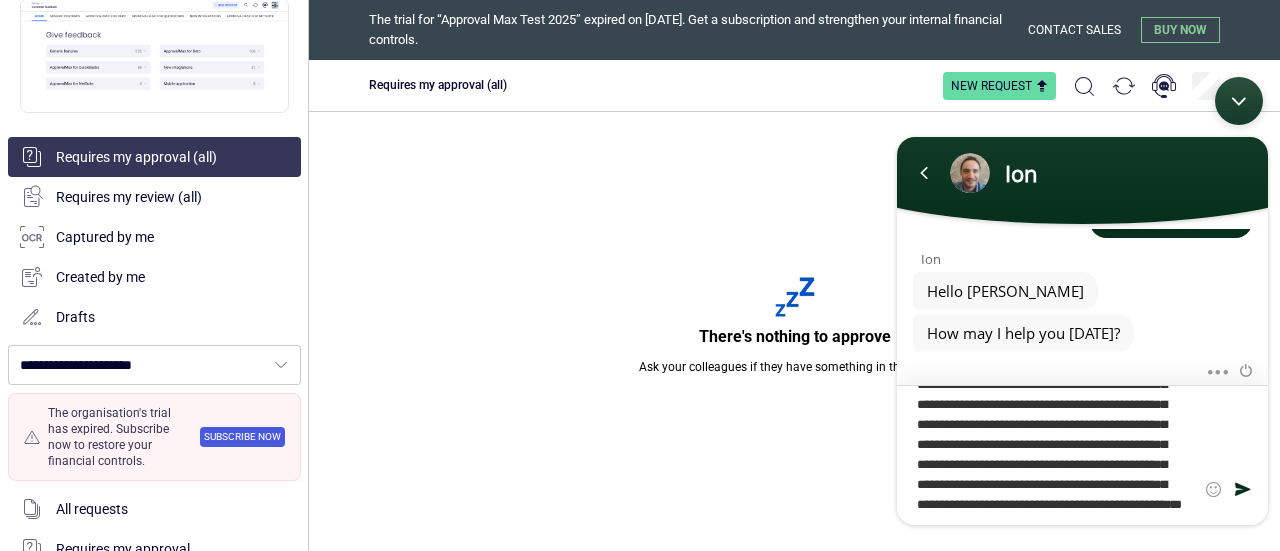 drag, startPoint x: 956, startPoint y: 488, endPoint x: 1038, endPoint y: 467, distance: 84.646324 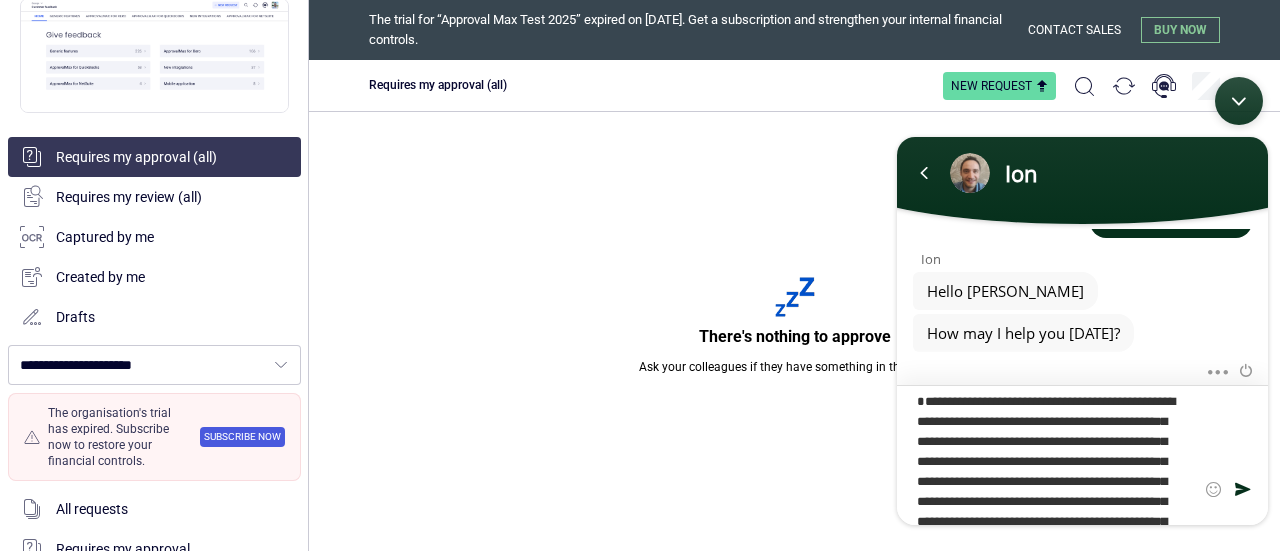 scroll, scrollTop: 0, scrollLeft: 0, axis: both 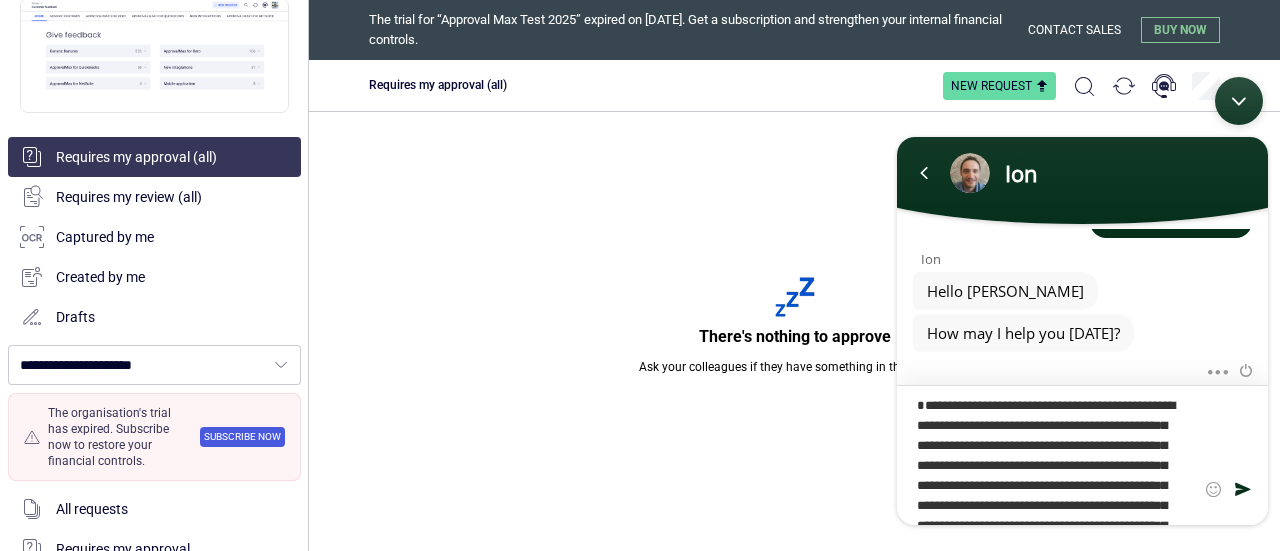 click on "**********" at bounding box center (887, 67) 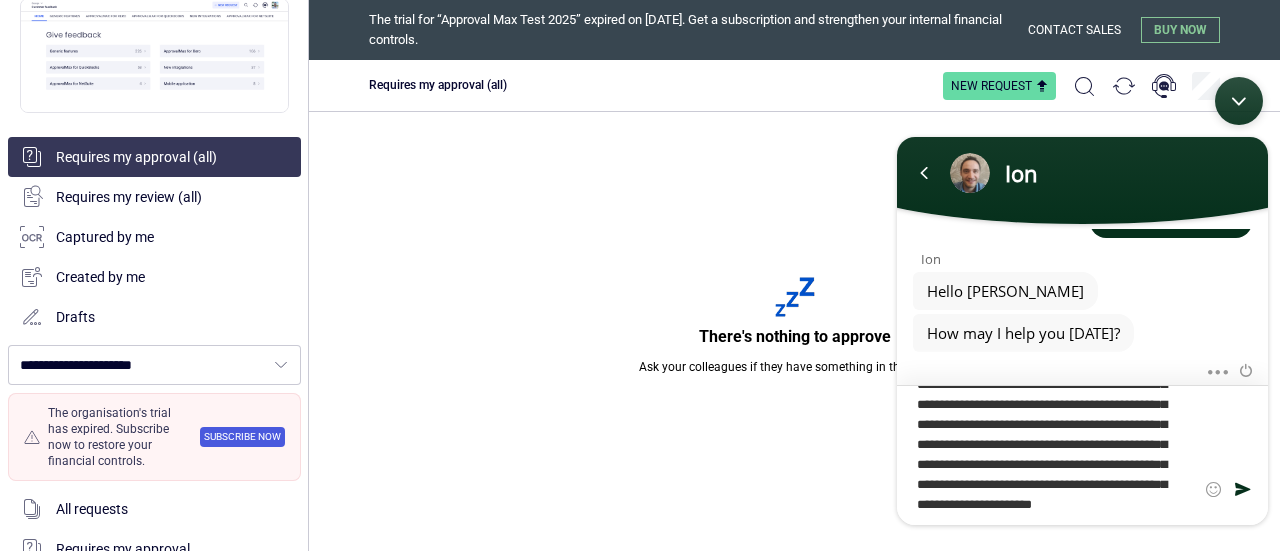 scroll, scrollTop: 160, scrollLeft: 0, axis: vertical 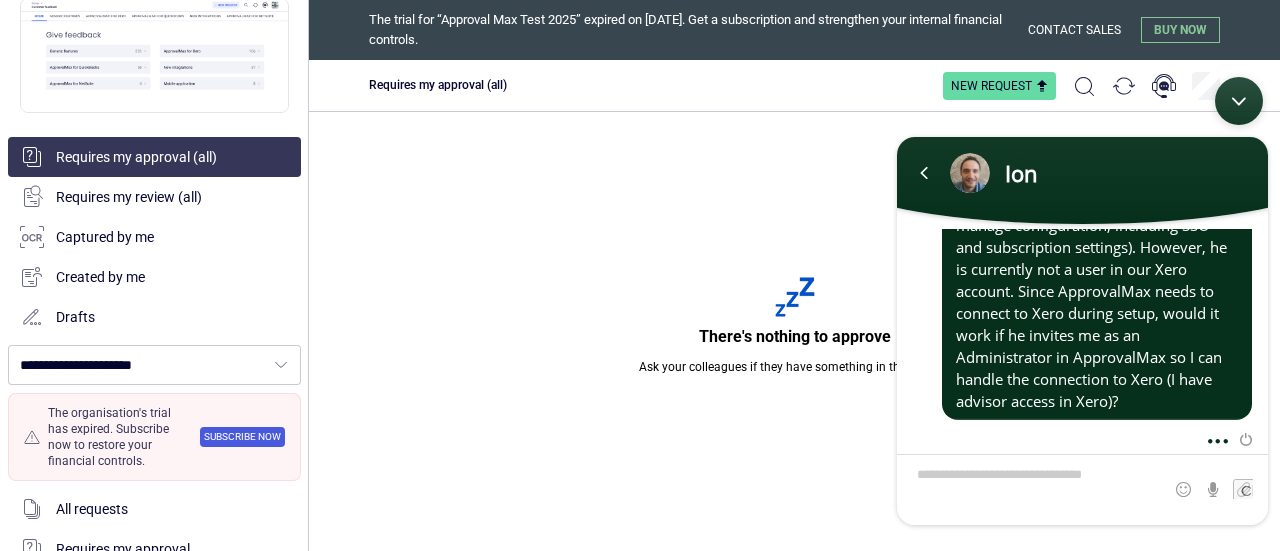 click at bounding box center [1212, 438] 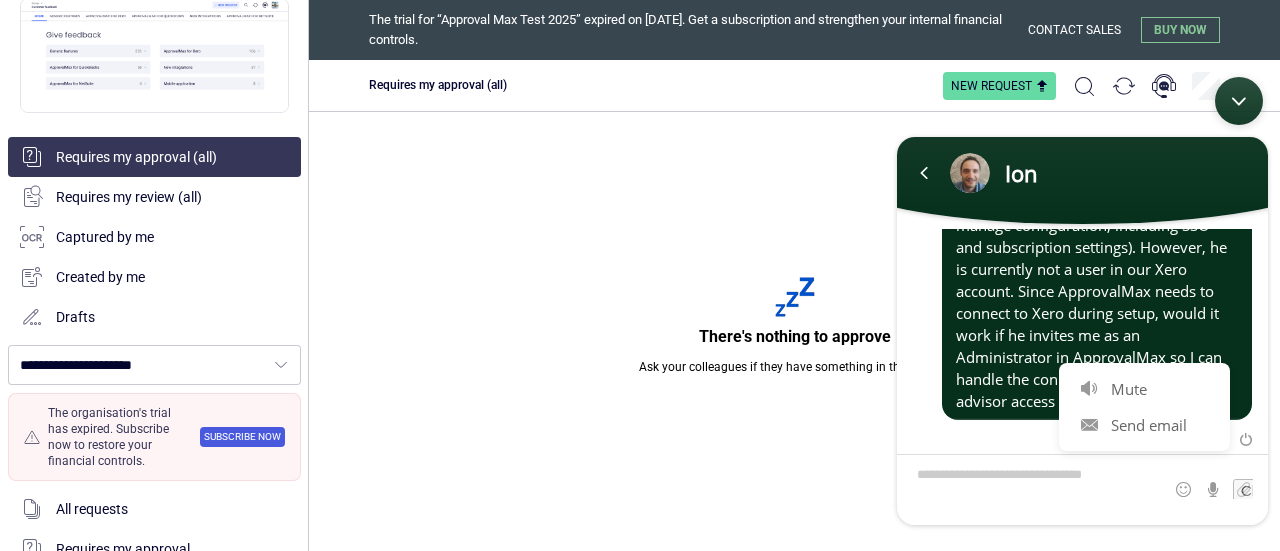 click on "Our company Chief Information Security Officer is setting up an Approvalmax account for the company using his his email so he will be the account owner (to manage configuration, including SSO and subscription settings). However, he is currently not a user in our Xero account. Since ApprovalMax needs to connect to Xero during setup, would it work if he invites me as an Administrator in ApprovalMax so I can handle the connection to Xero (I have advisor access in Xero)?" at bounding box center [1082, 269] 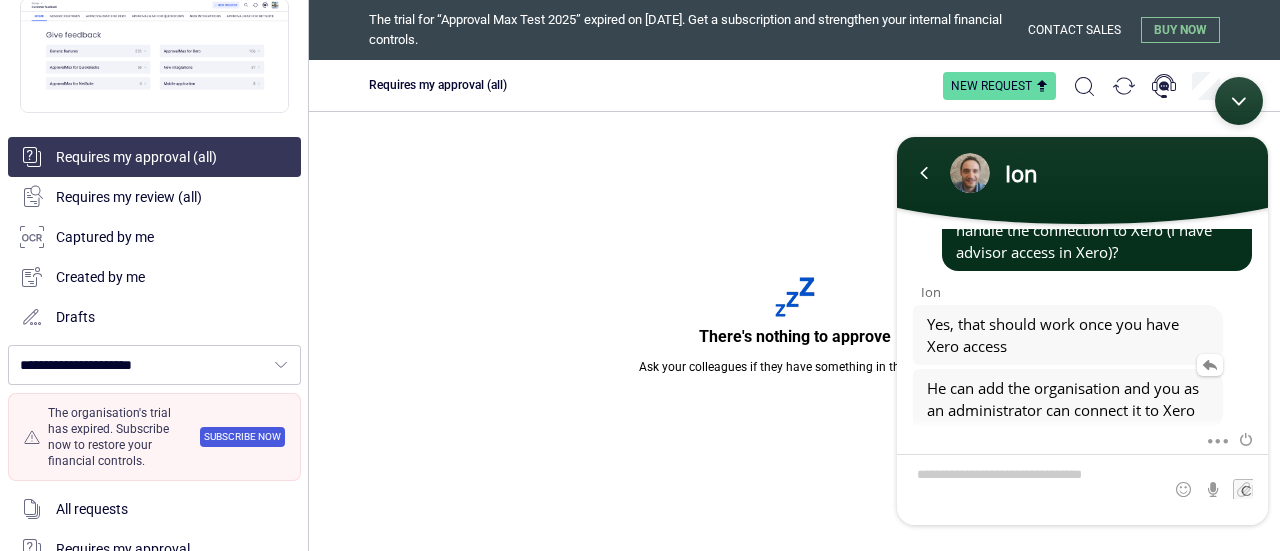 scroll, scrollTop: 1017, scrollLeft: 0, axis: vertical 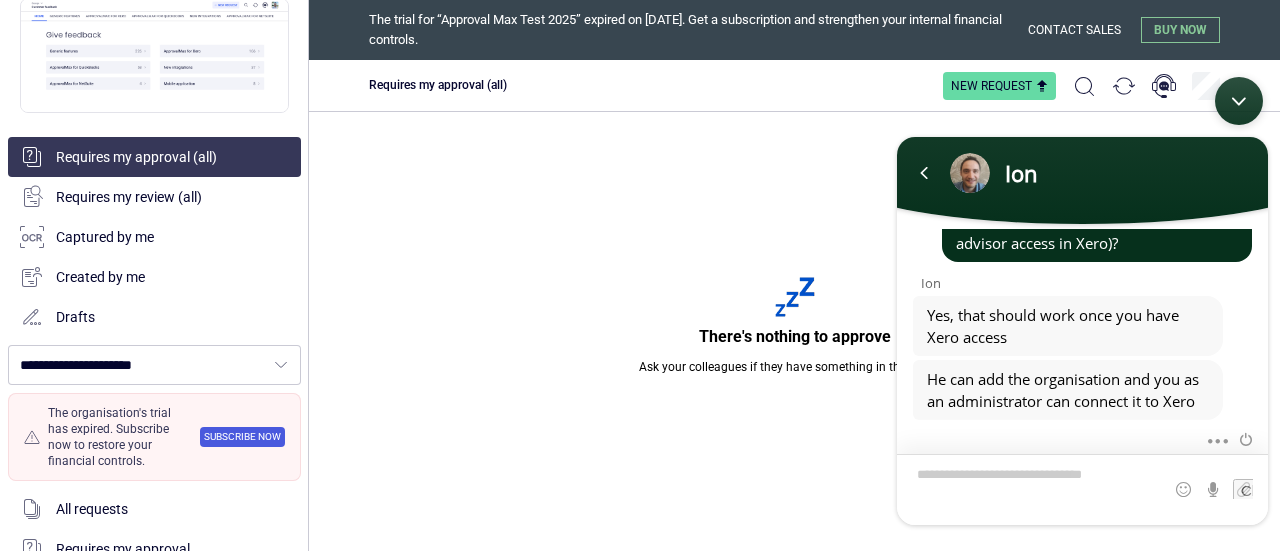 click at bounding box center [887, 67] 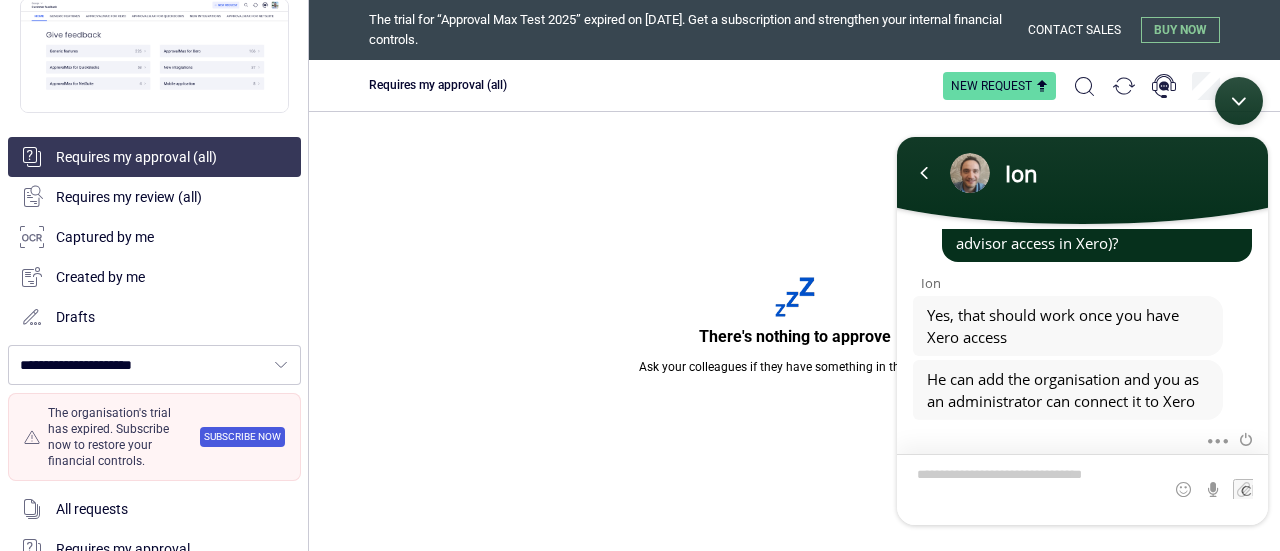 click at bounding box center [887, 67] 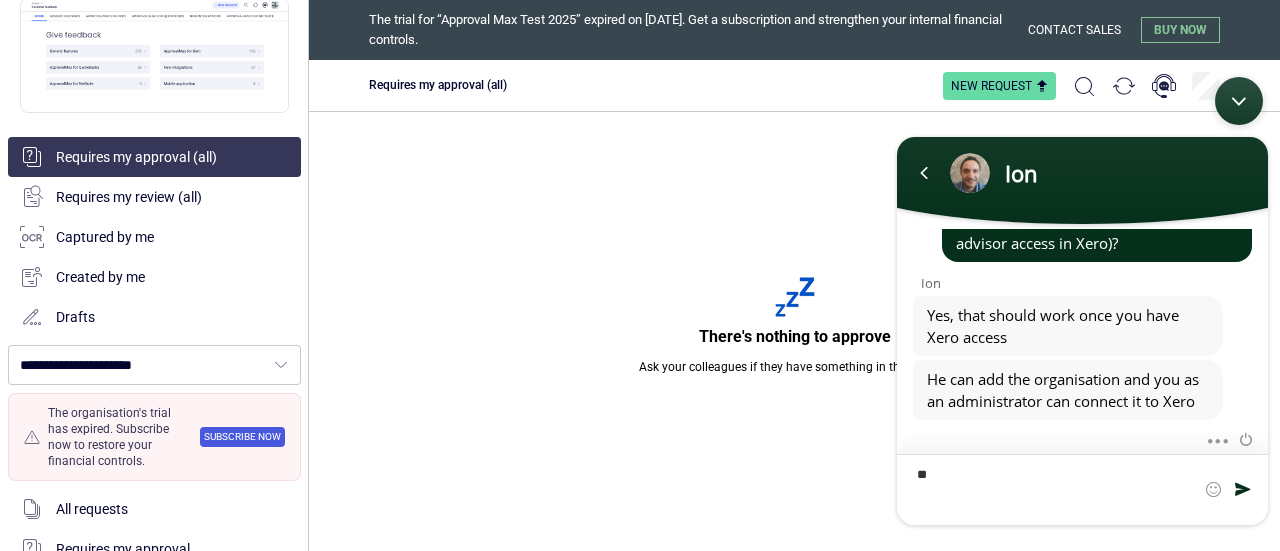 type on "*" 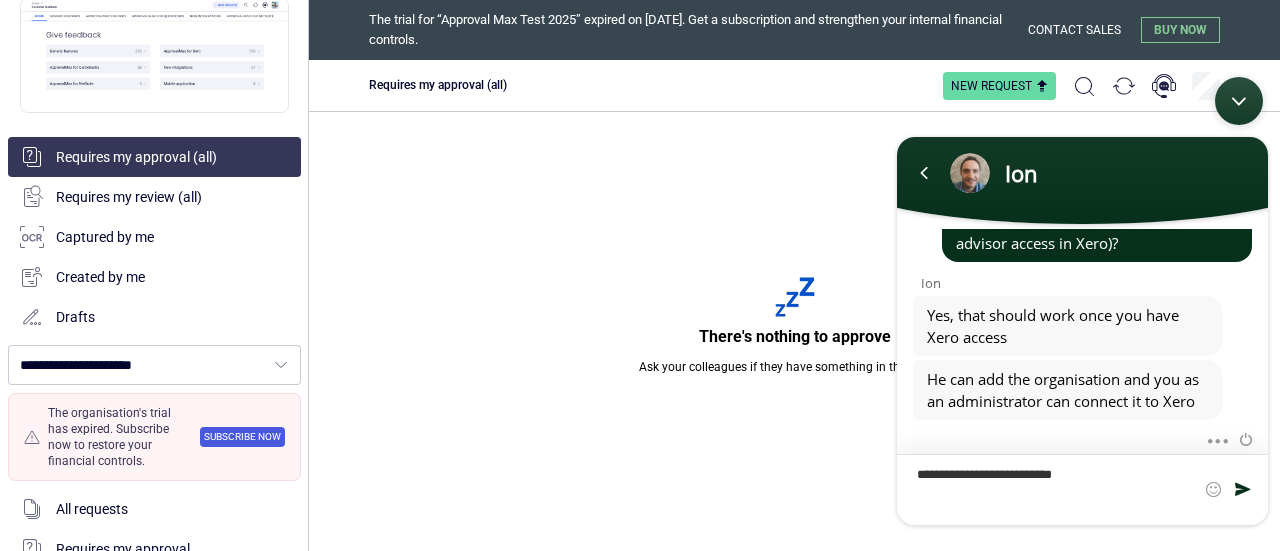 type on "**********" 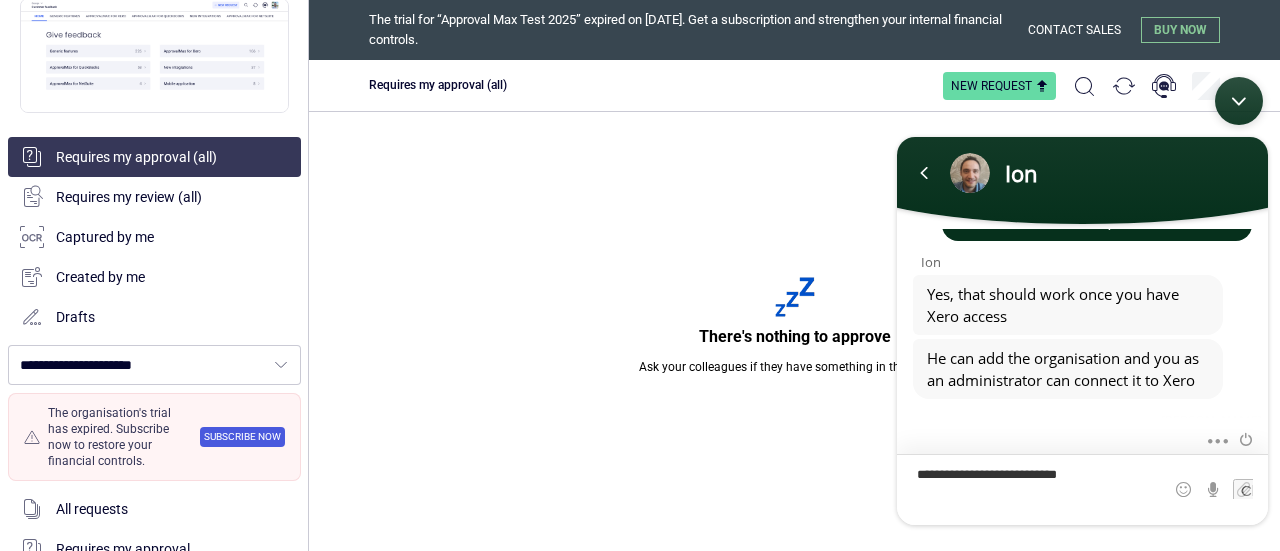 scroll, scrollTop: 1089, scrollLeft: 0, axis: vertical 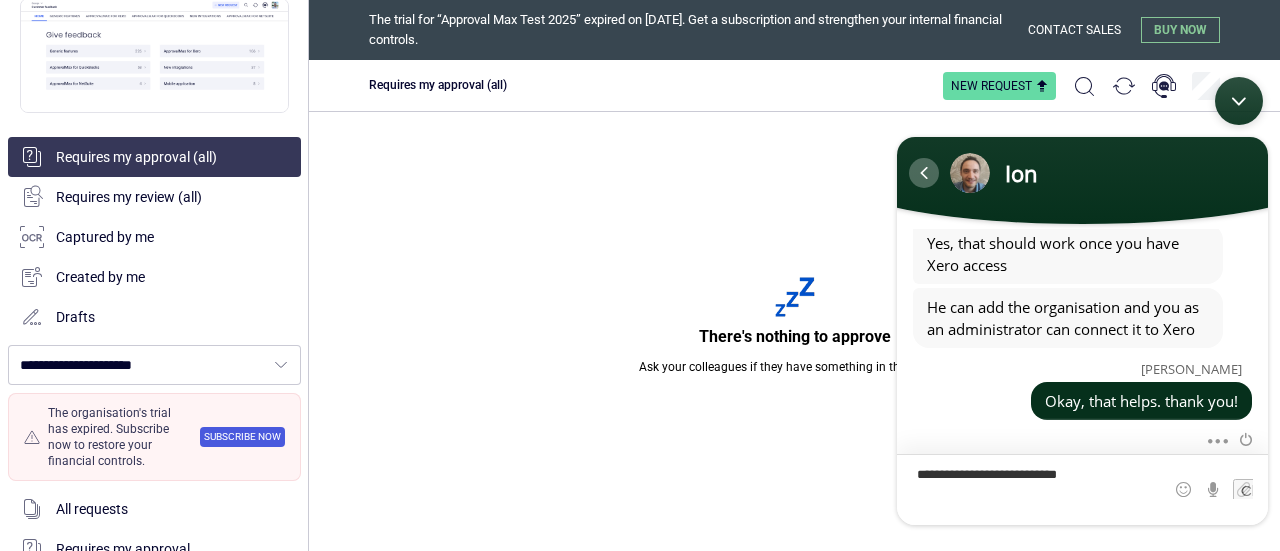 click at bounding box center [924, 173] 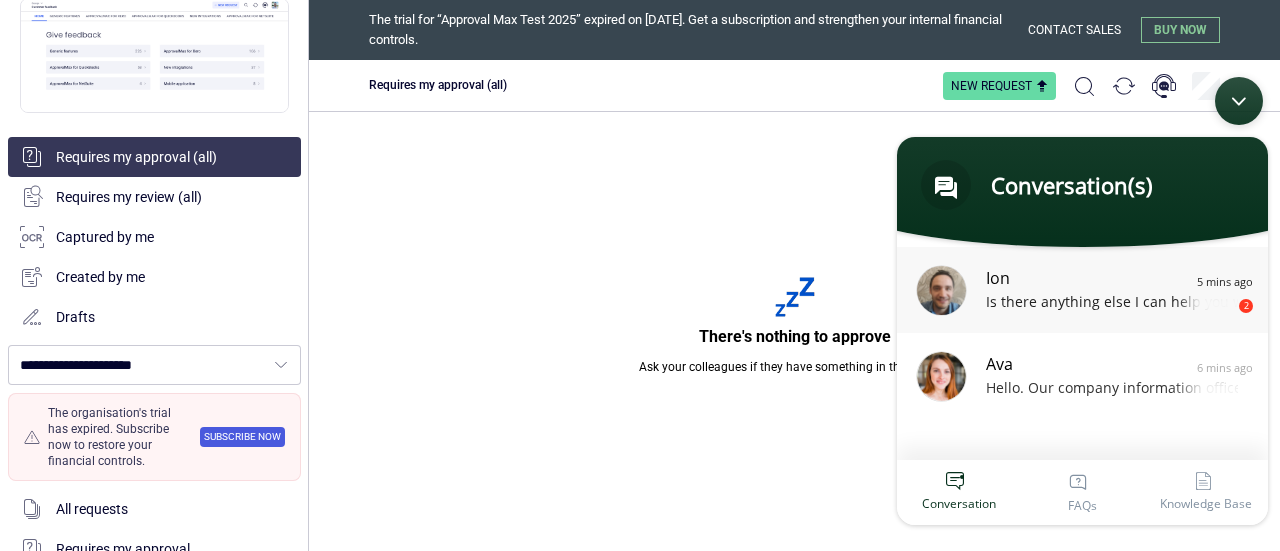 click on "Is there anything else I can help you with at this moment?" at bounding box center (1112, 303) 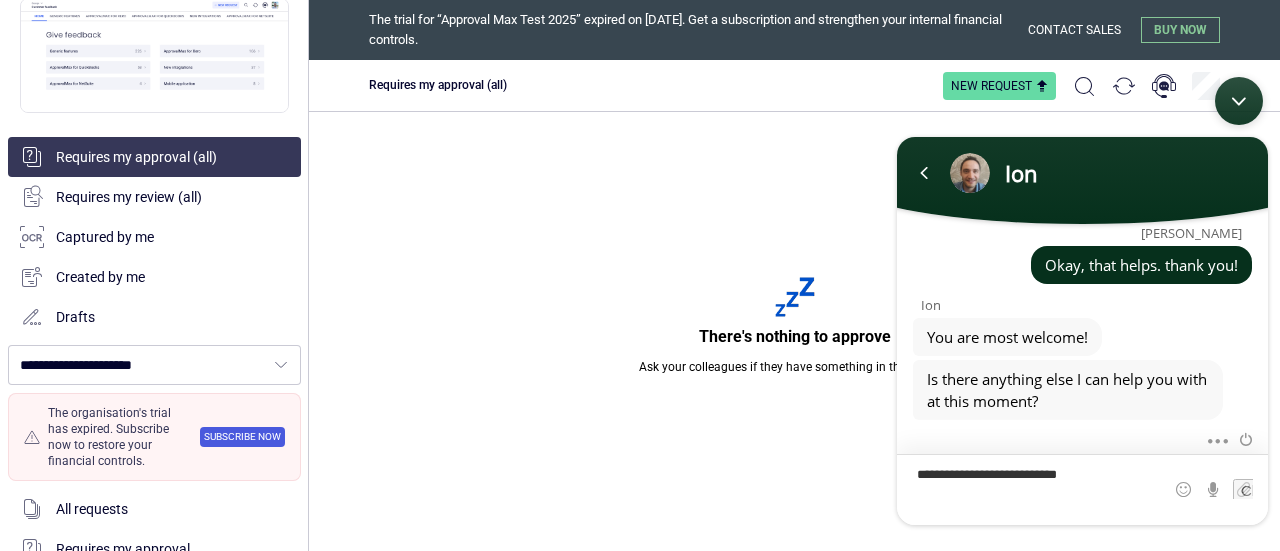 scroll, scrollTop: 1225, scrollLeft: 0, axis: vertical 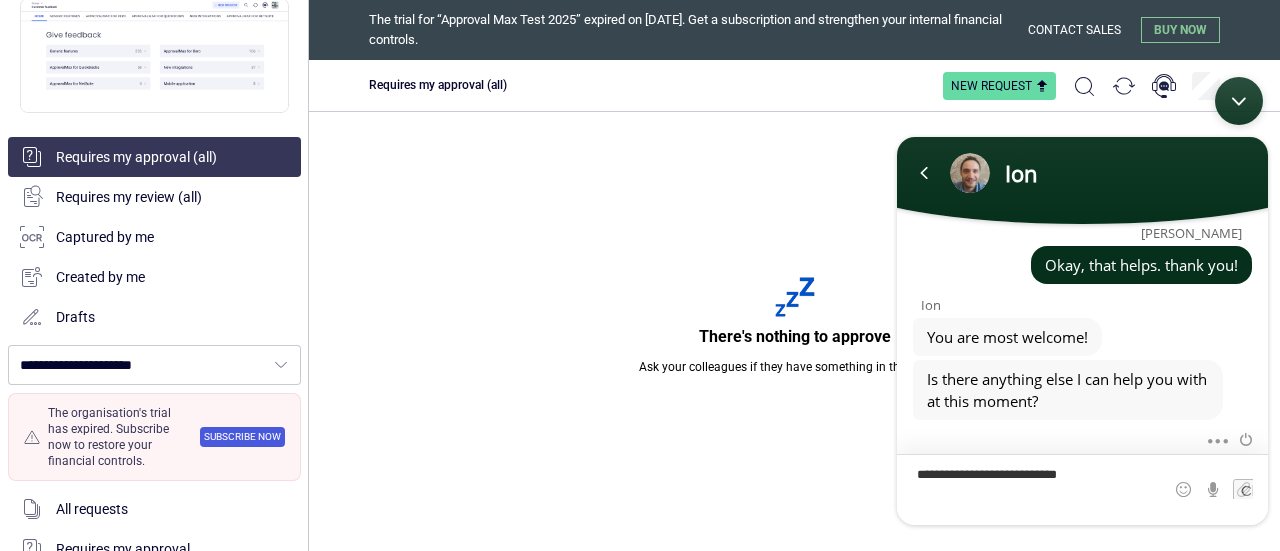 click on "**********" at bounding box center (887, 67) 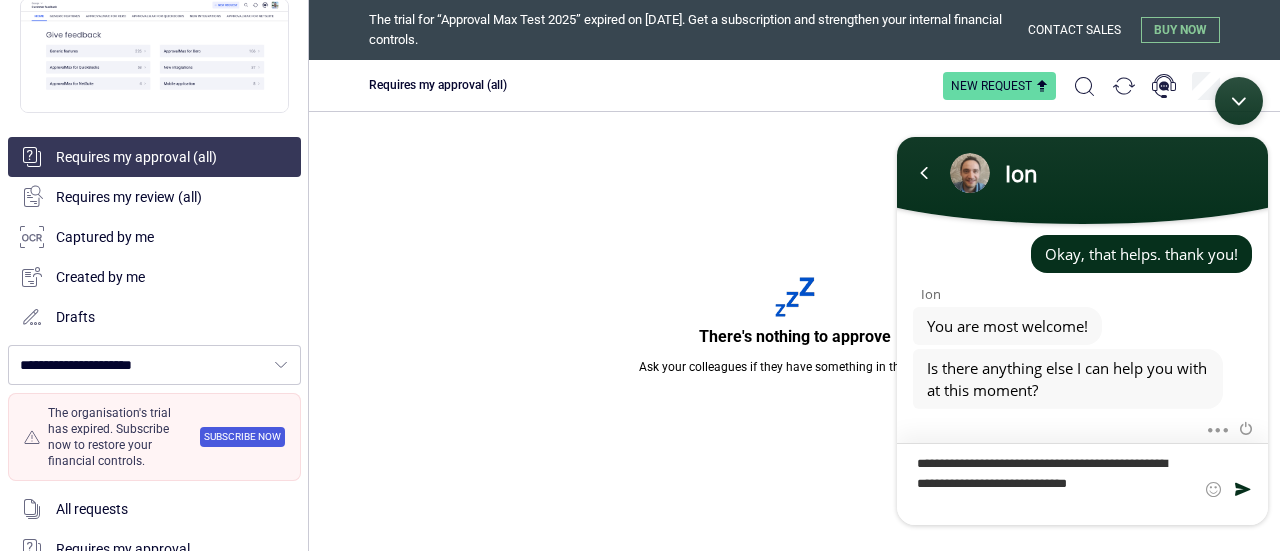 scroll, scrollTop: 1236, scrollLeft: 0, axis: vertical 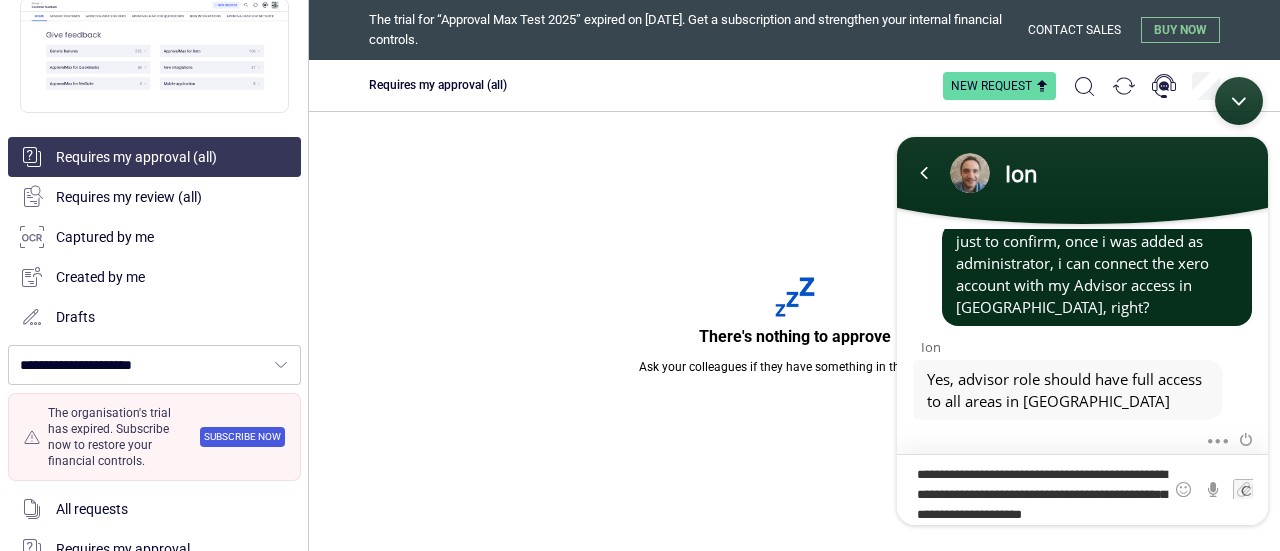 click on "**********" at bounding box center [887, 67] 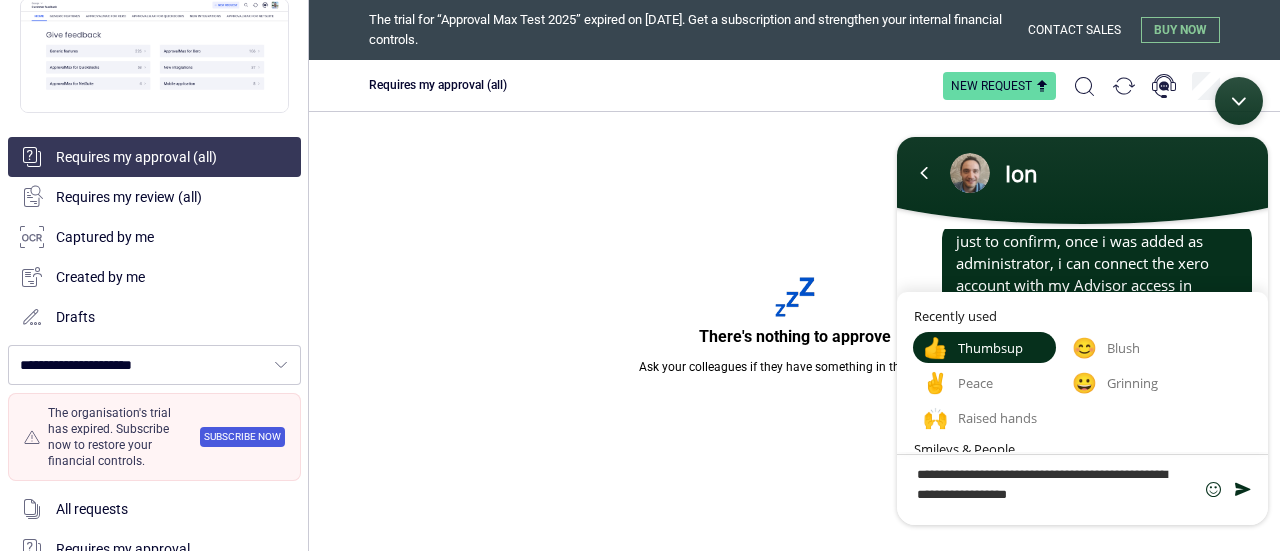 click at bounding box center (1213, 489) 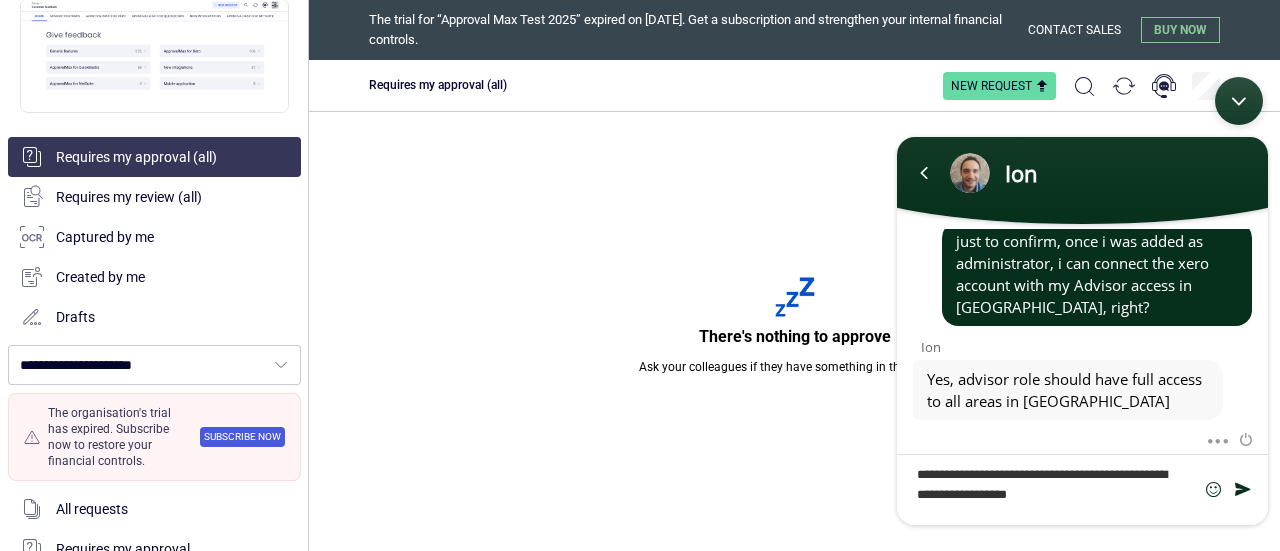 click at bounding box center [1213, 489] 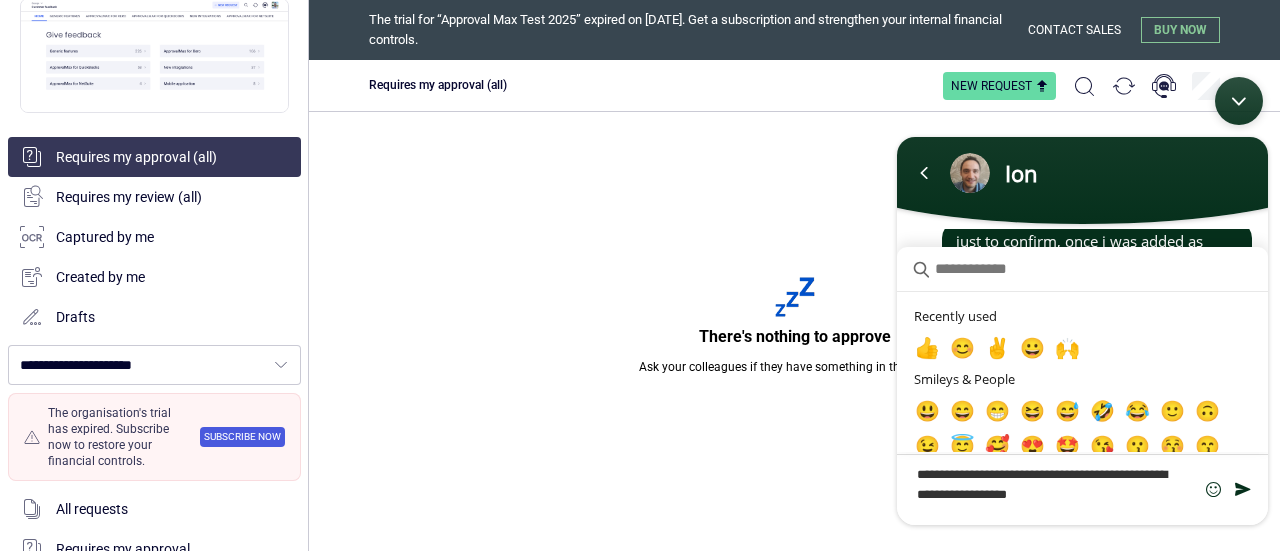 click at bounding box center [1213, 489] 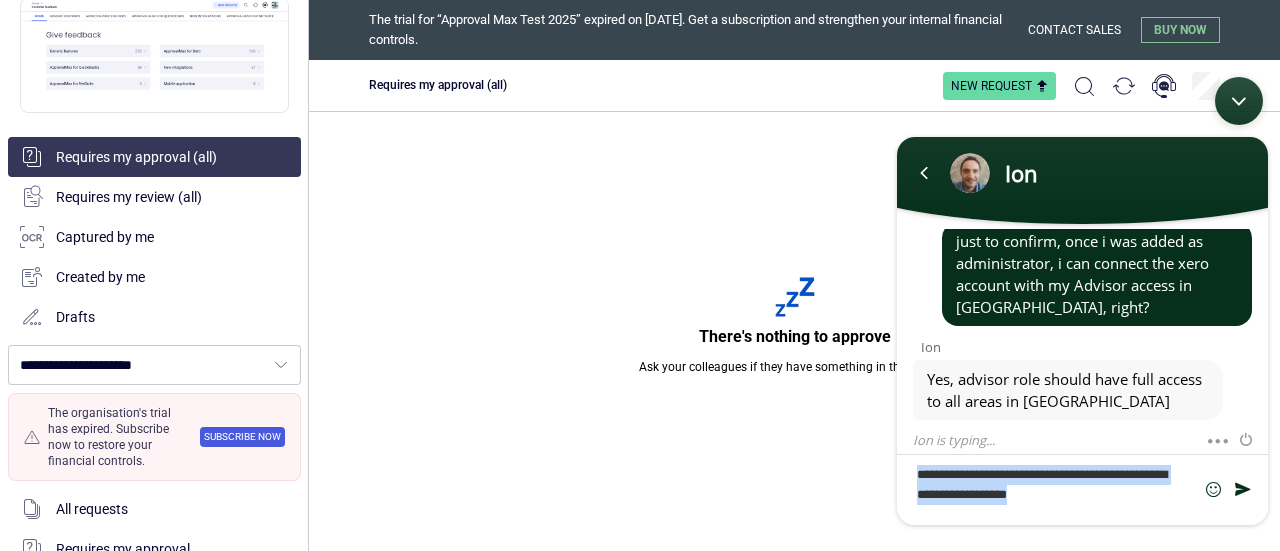 click at bounding box center (1213, 489) 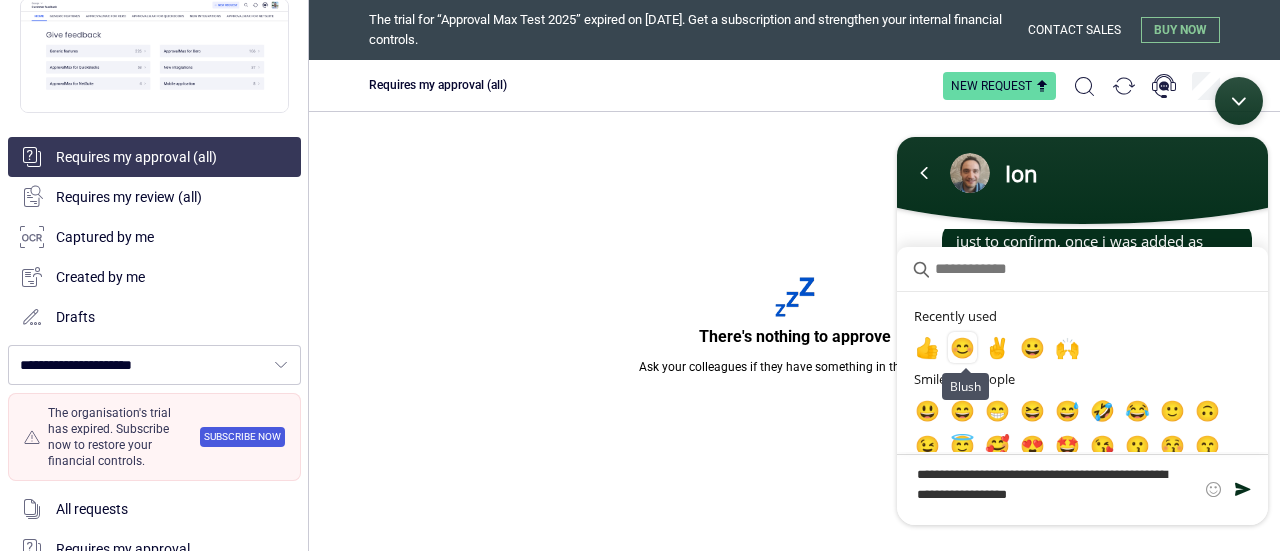 click on "😊" at bounding box center (962, 347) 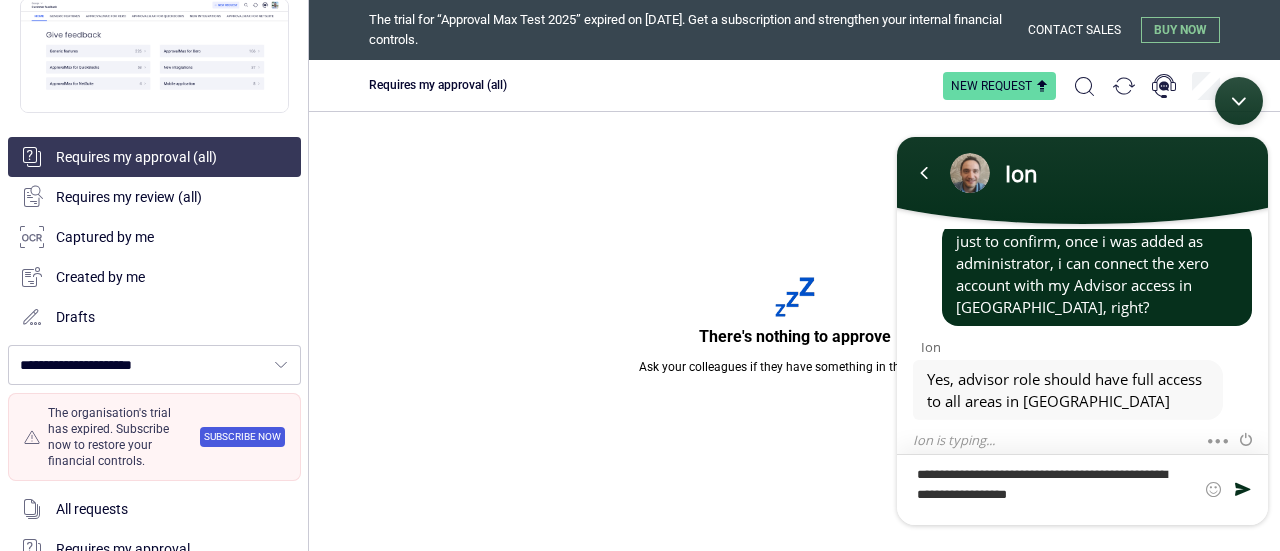 drag, startPoint x: 1133, startPoint y: 504, endPoint x: 884, endPoint y: 455, distance: 253.7755 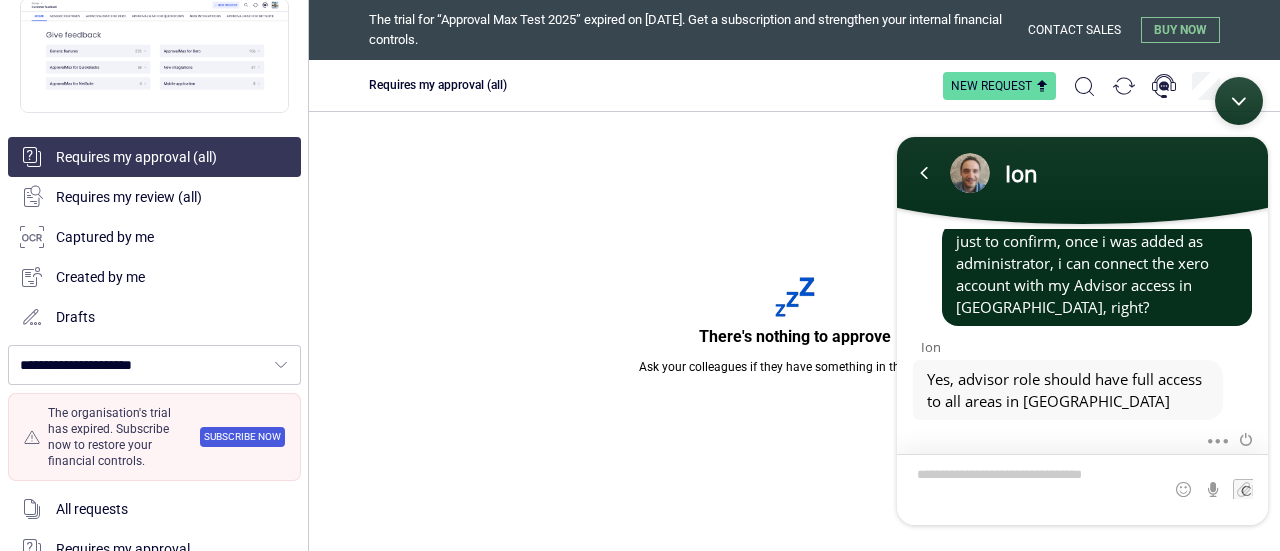 type on "**********" 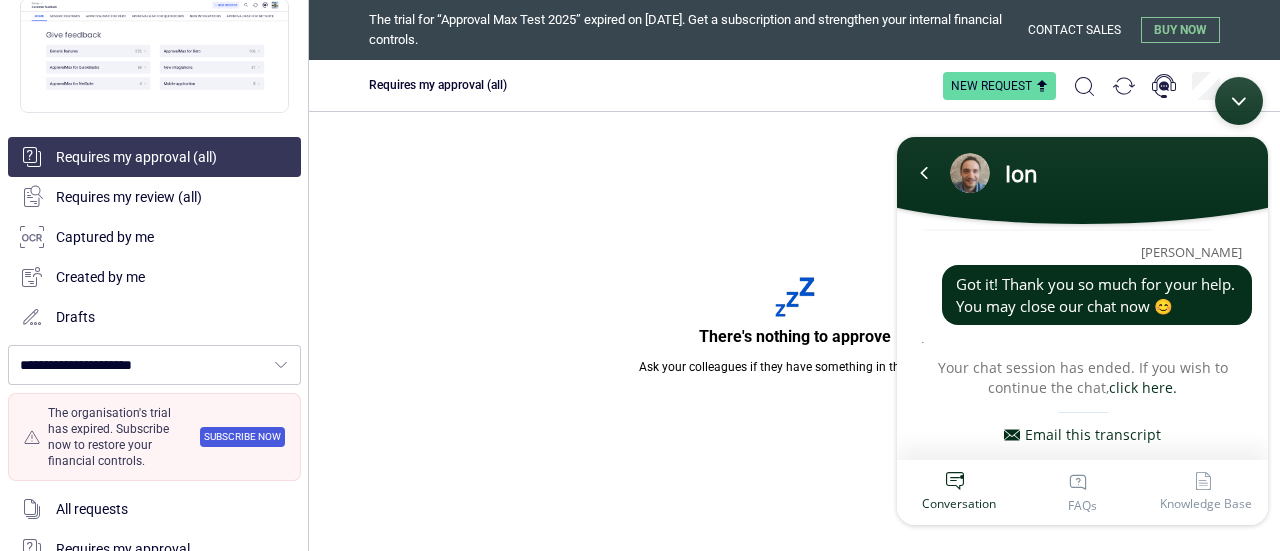 scroll, scrollTop: 1996, scrollLeft: 0, axis: vertical 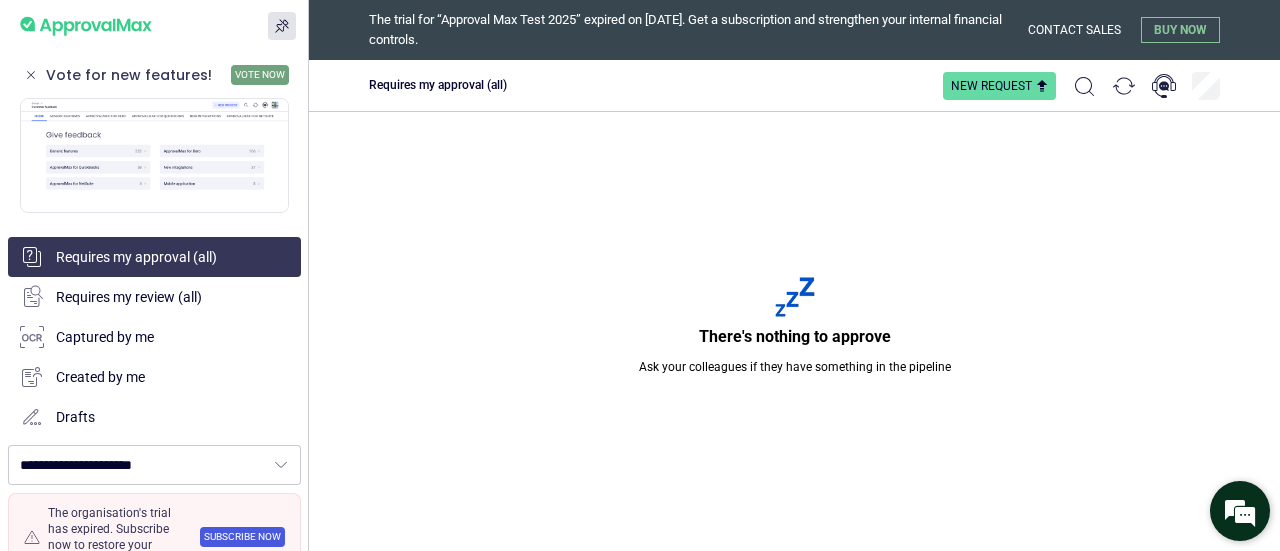click at bounding box center (1240, 511) 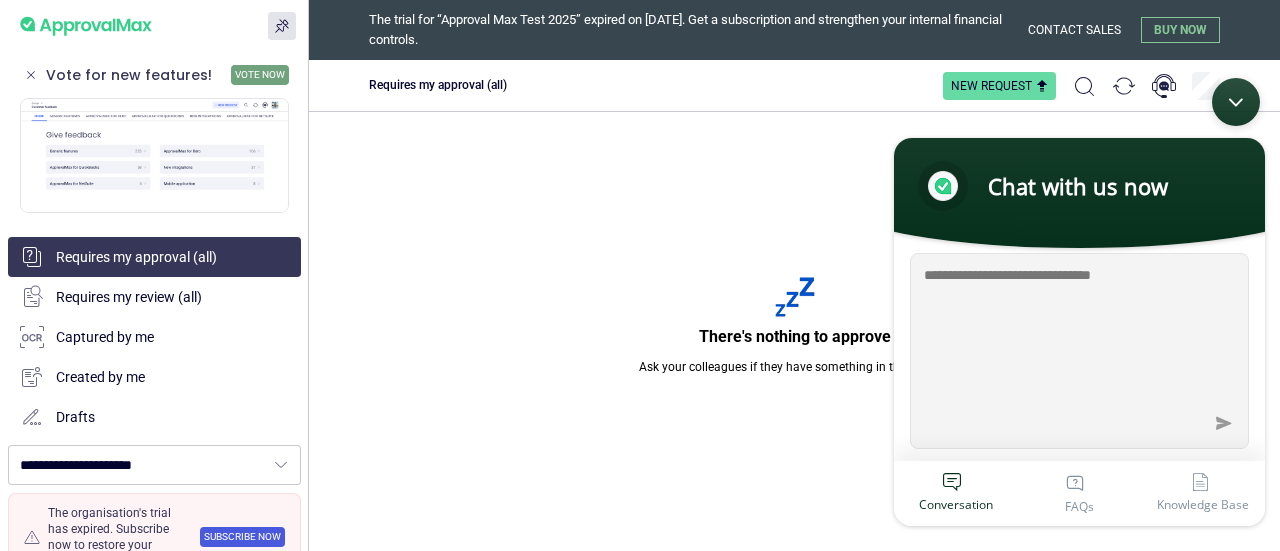 scroll, scrollTop: 0, scrollLeft: 0, axis: both 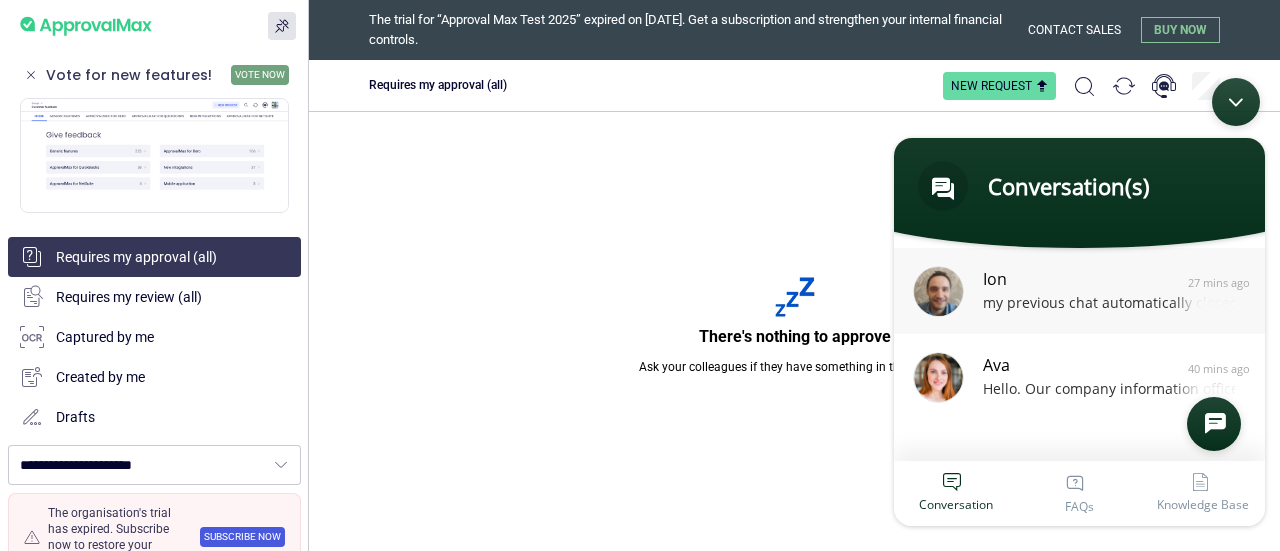 click on "my previous chat automatically closed. i need real-time support please" at bounding box center [1109, 303] 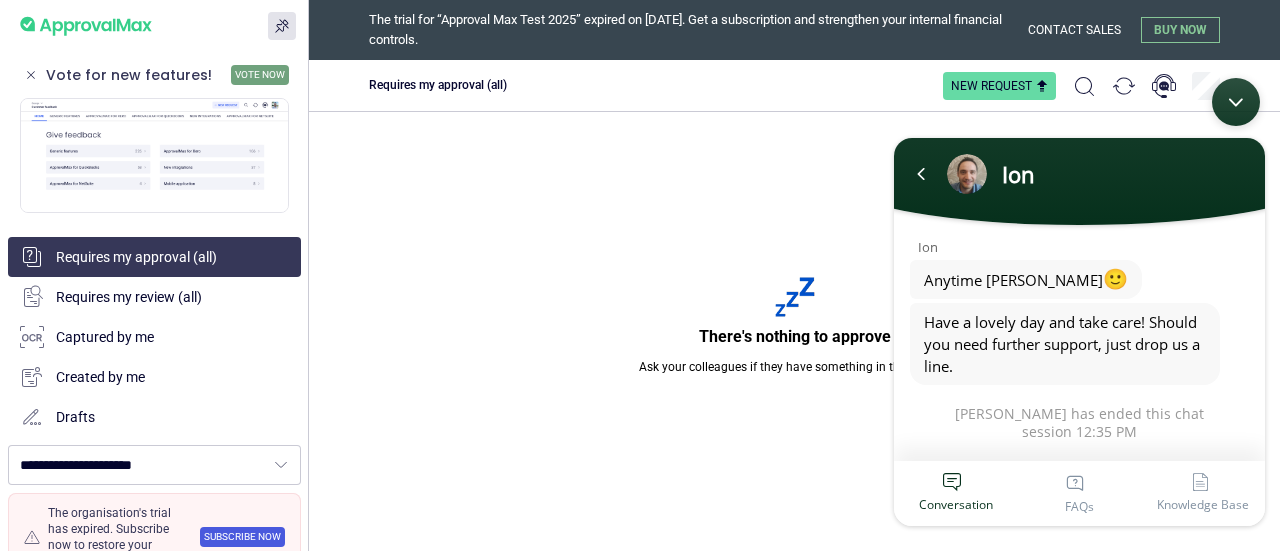 scroll, scrollTop: 1738, scrollLeft: 0, axis: vertical 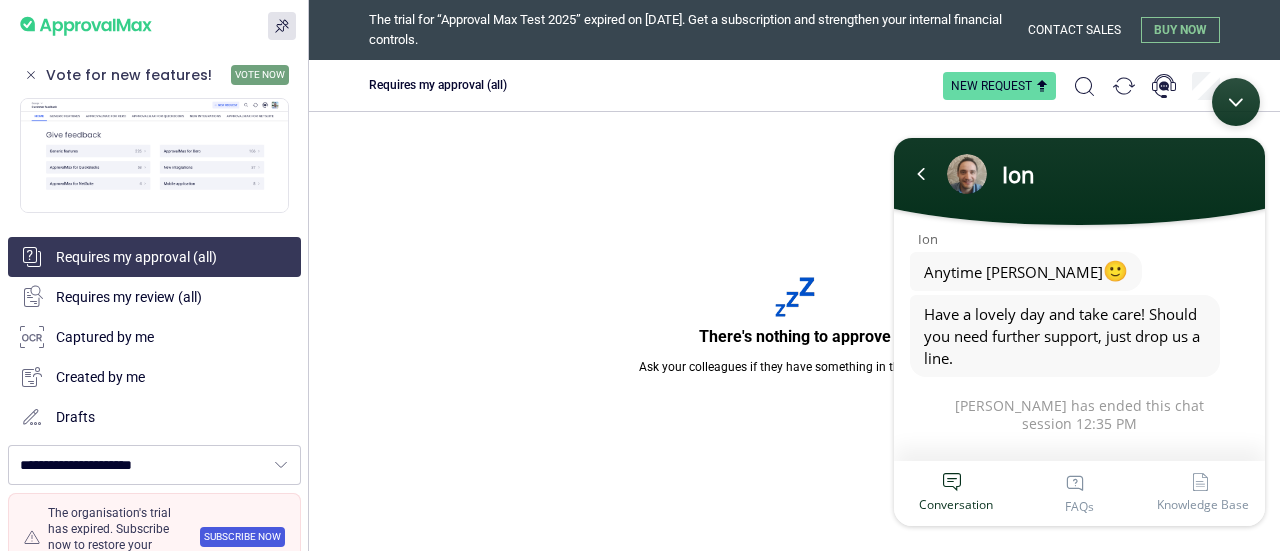 click on "[PERSON_NAME] has ended this chat session 12:35 PM" at bounding box center [1079, 414] 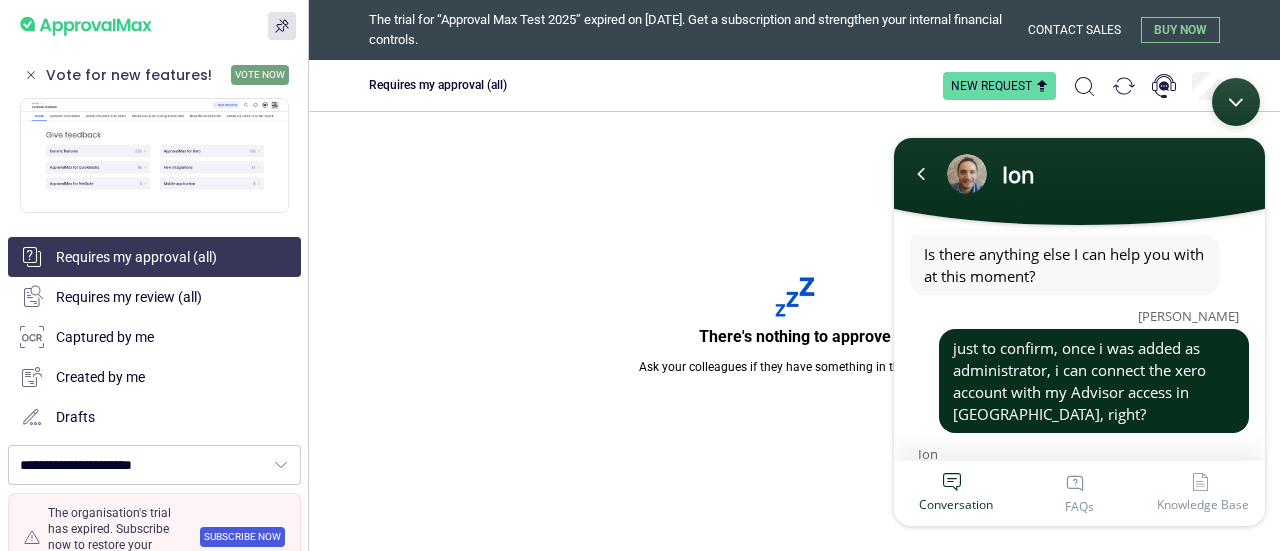 scroll, scrollTop: 1738, scrollLeft: 0, axis: vertical 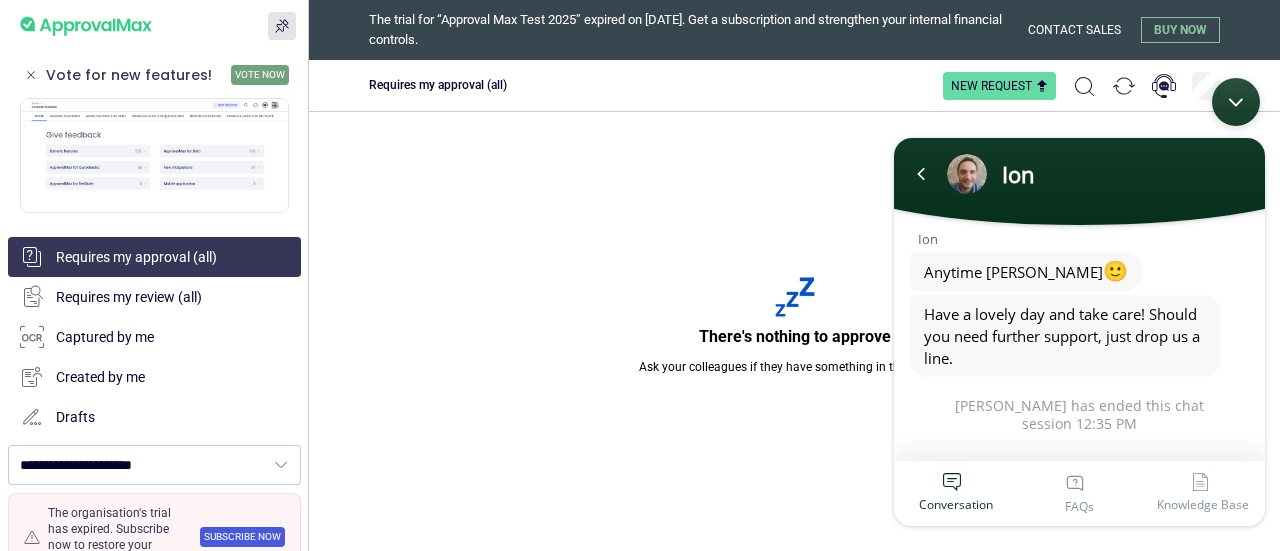 click on "Have a lovely day and take care! Should you need further support, just drop us a line." at bounding box center (1065, 335) 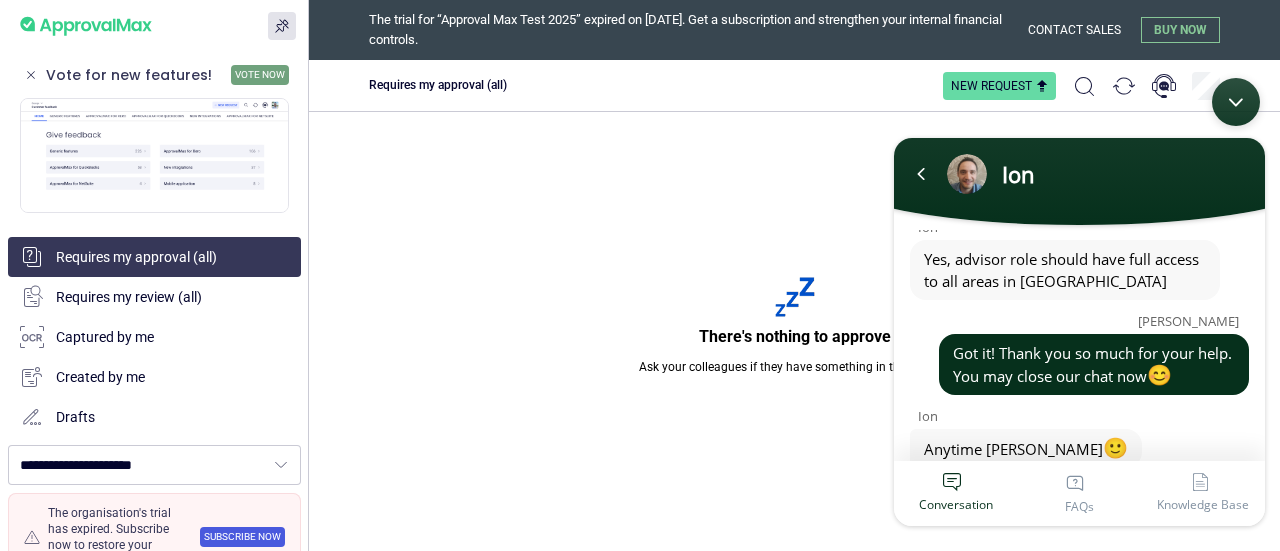 scroll, scrollTop: 1538, scrollLeft: 0, axis: vertical 